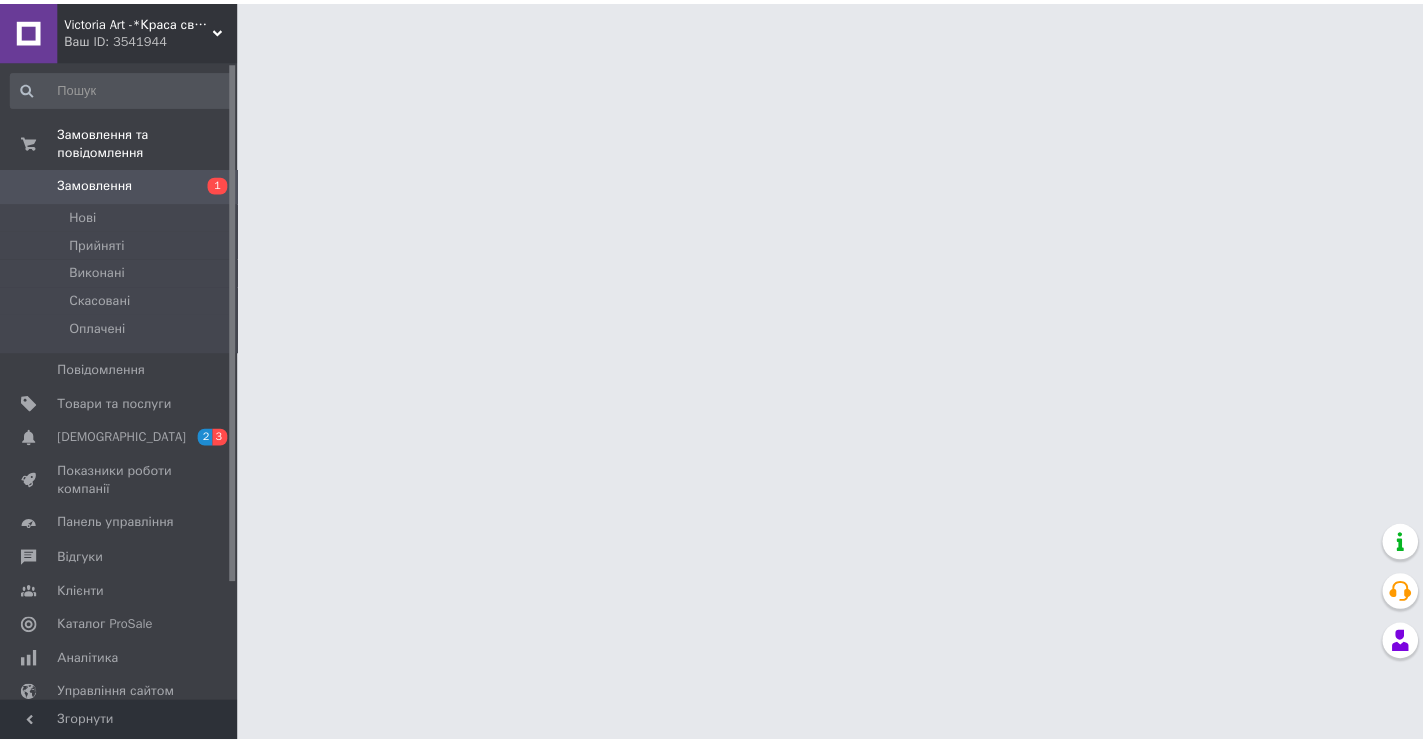 scroll, scrollTop: 0, scrollLeft: 0, axis: both 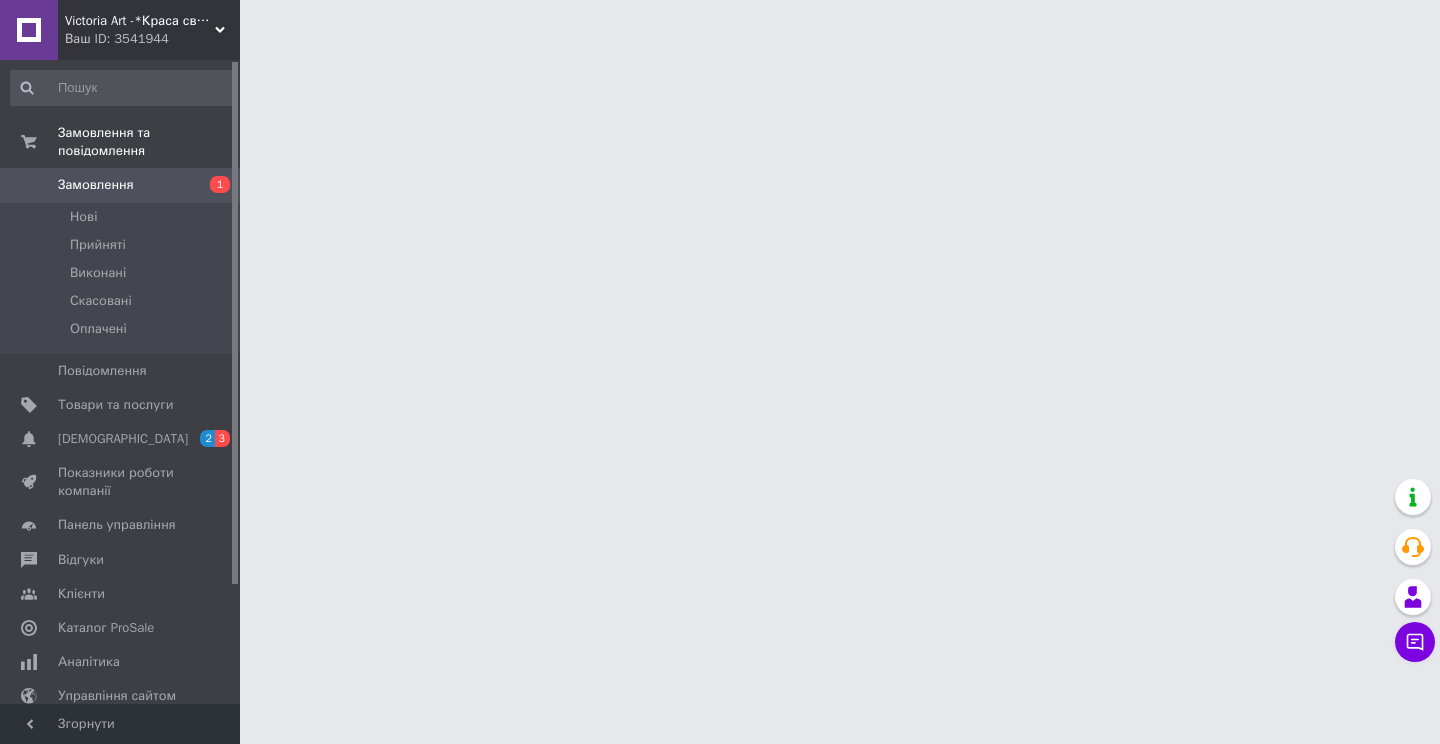 click on "Замовлення" at bounding box center [96, 185] 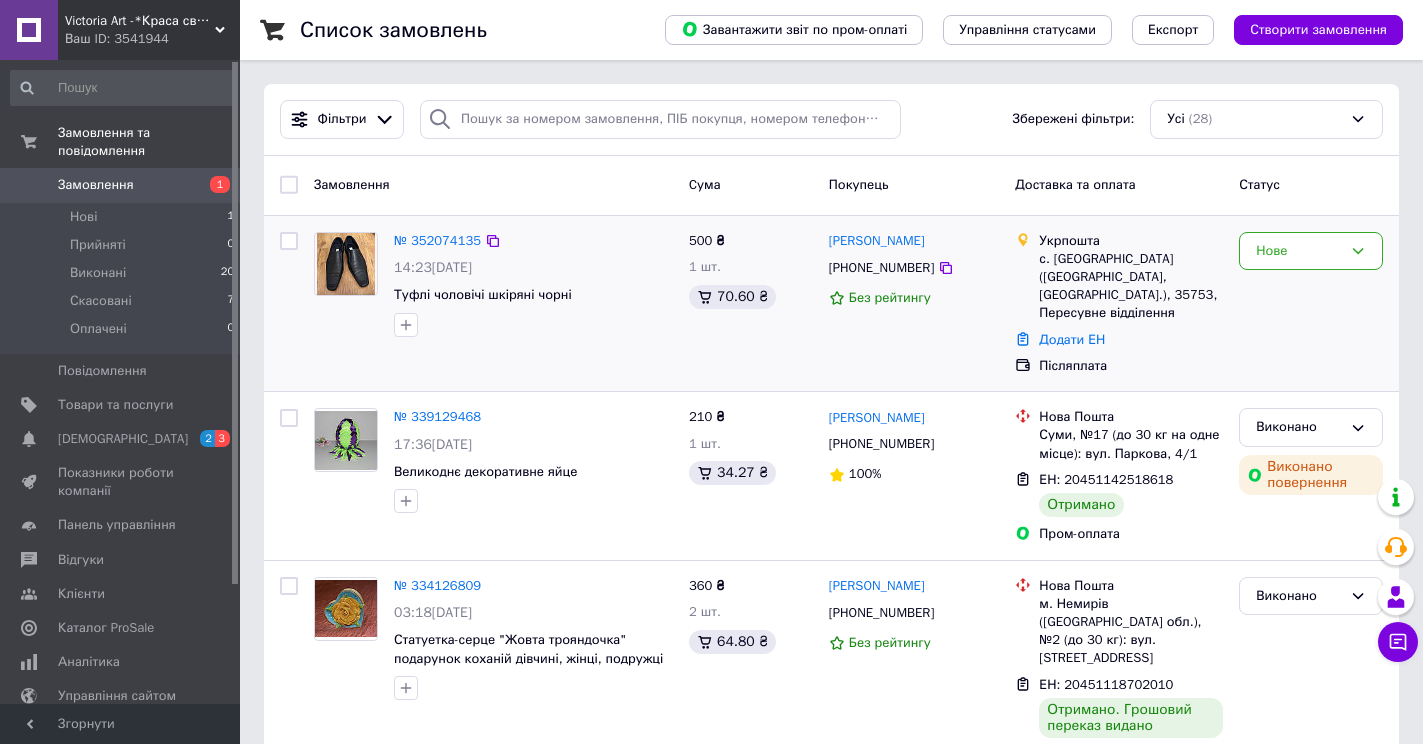 click at bounding box center (346, 264) 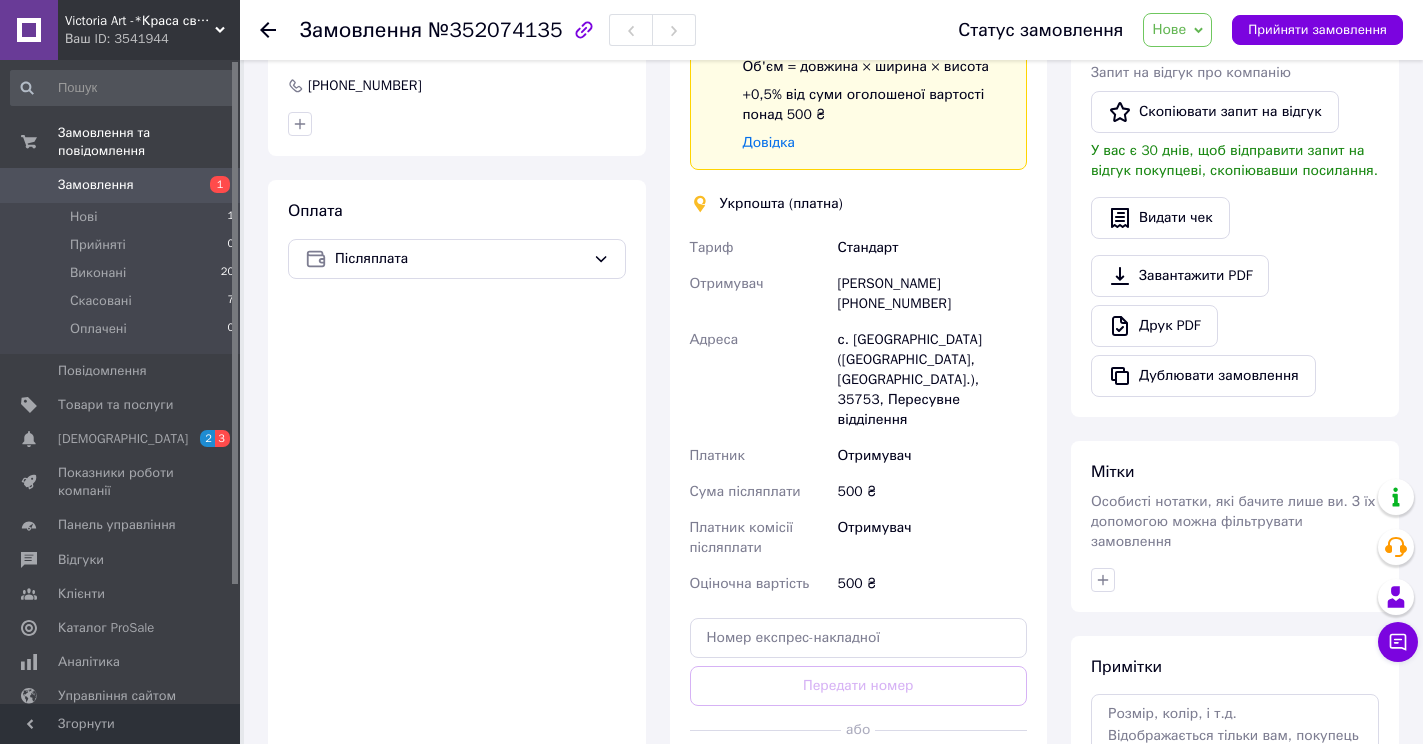 scroll, scrollTop: 500, scrollLeft: 0, axis: vertical 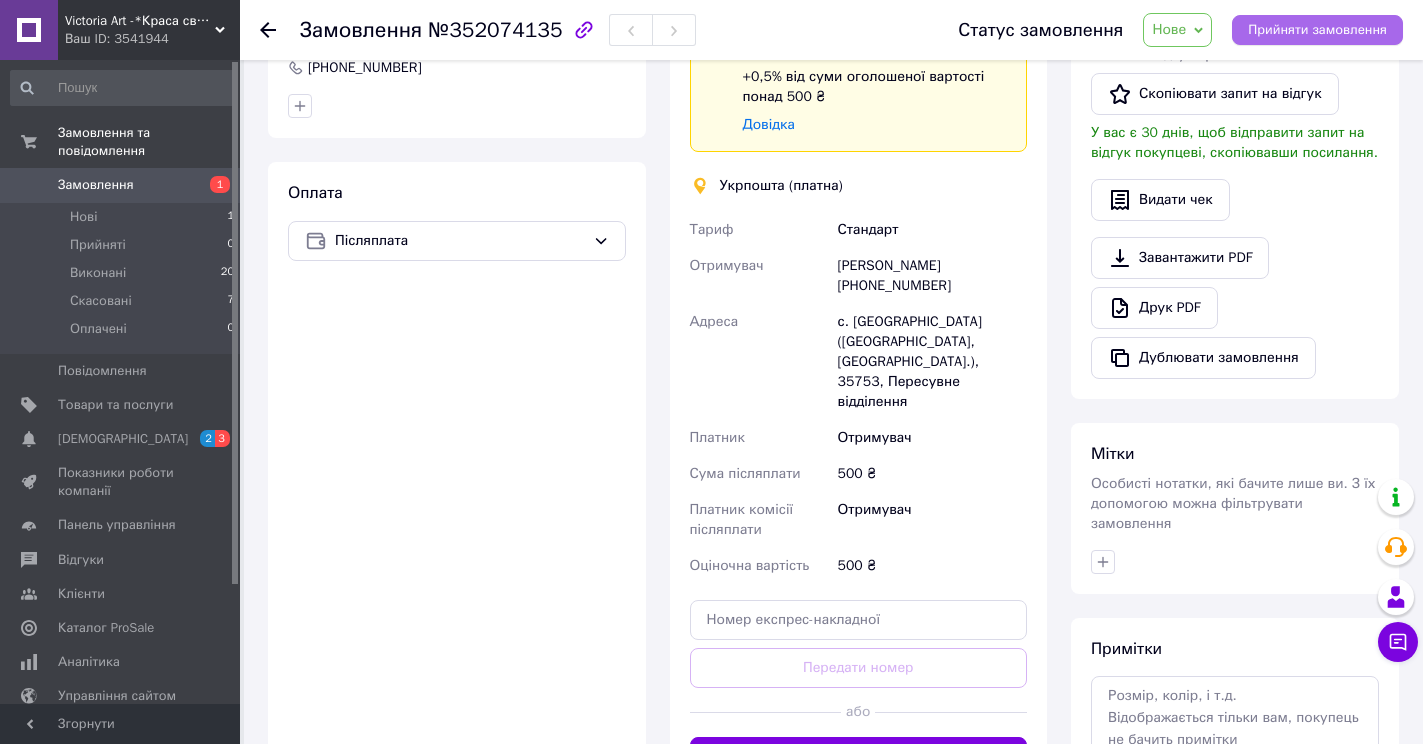 click on "Прийняти замовлення" at bounding box center (1317, 30) 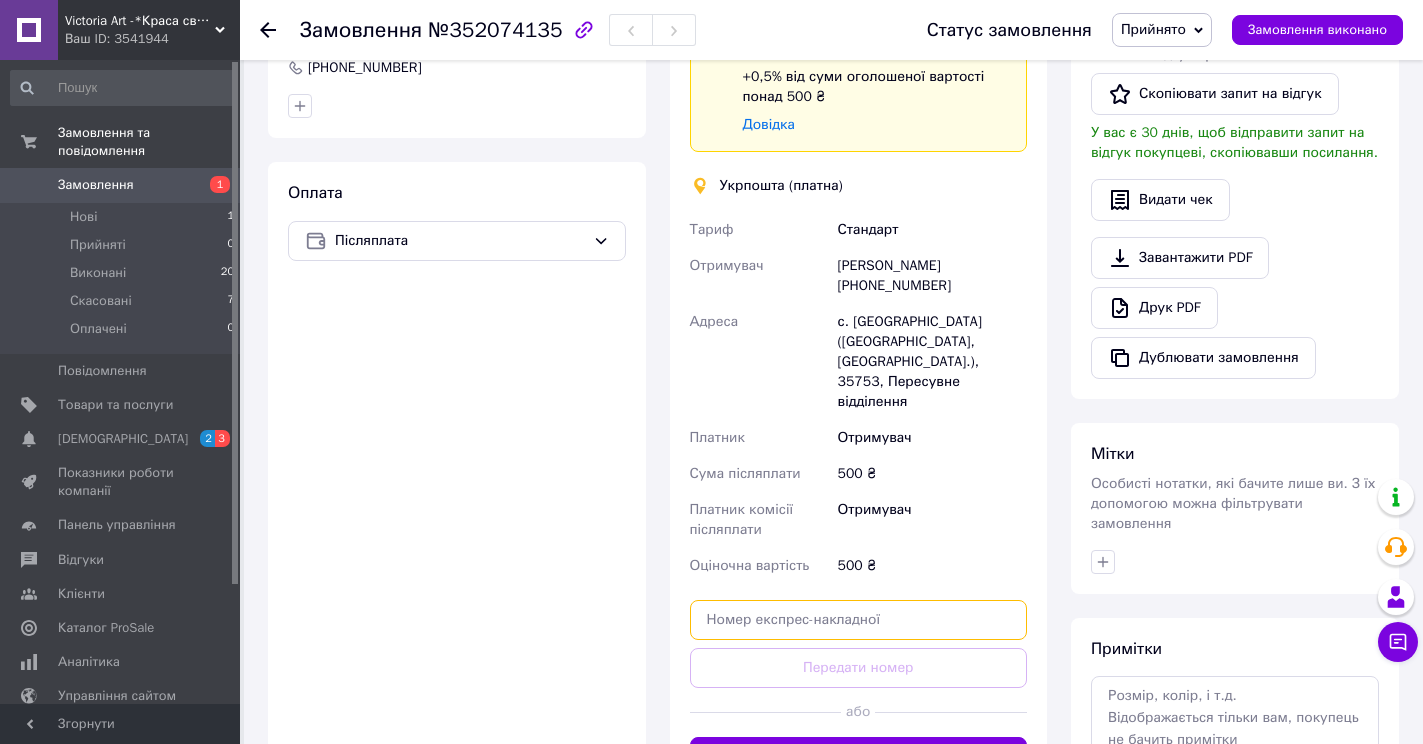 click at bounding box center [859, 620] 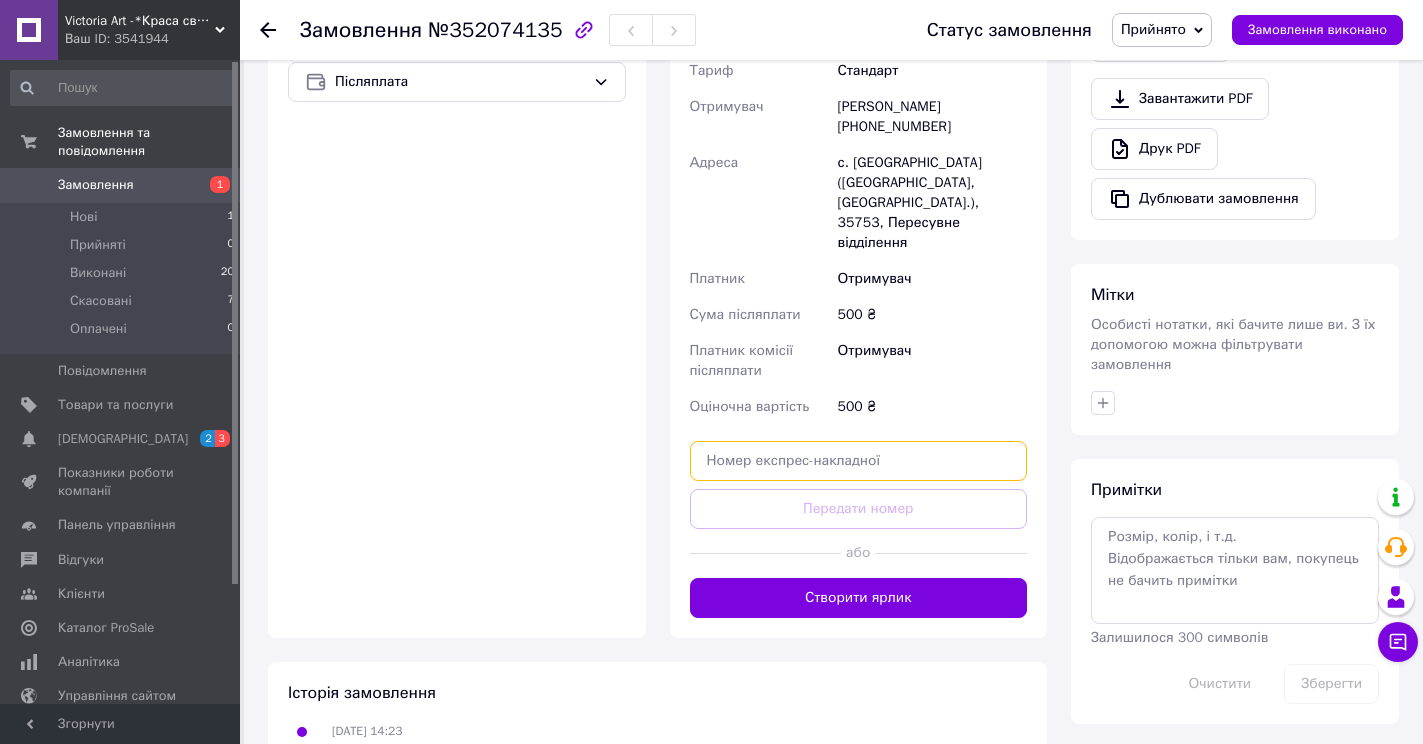 scroll, scrollTop: 700, scrollLeft: 0, axis: vertical 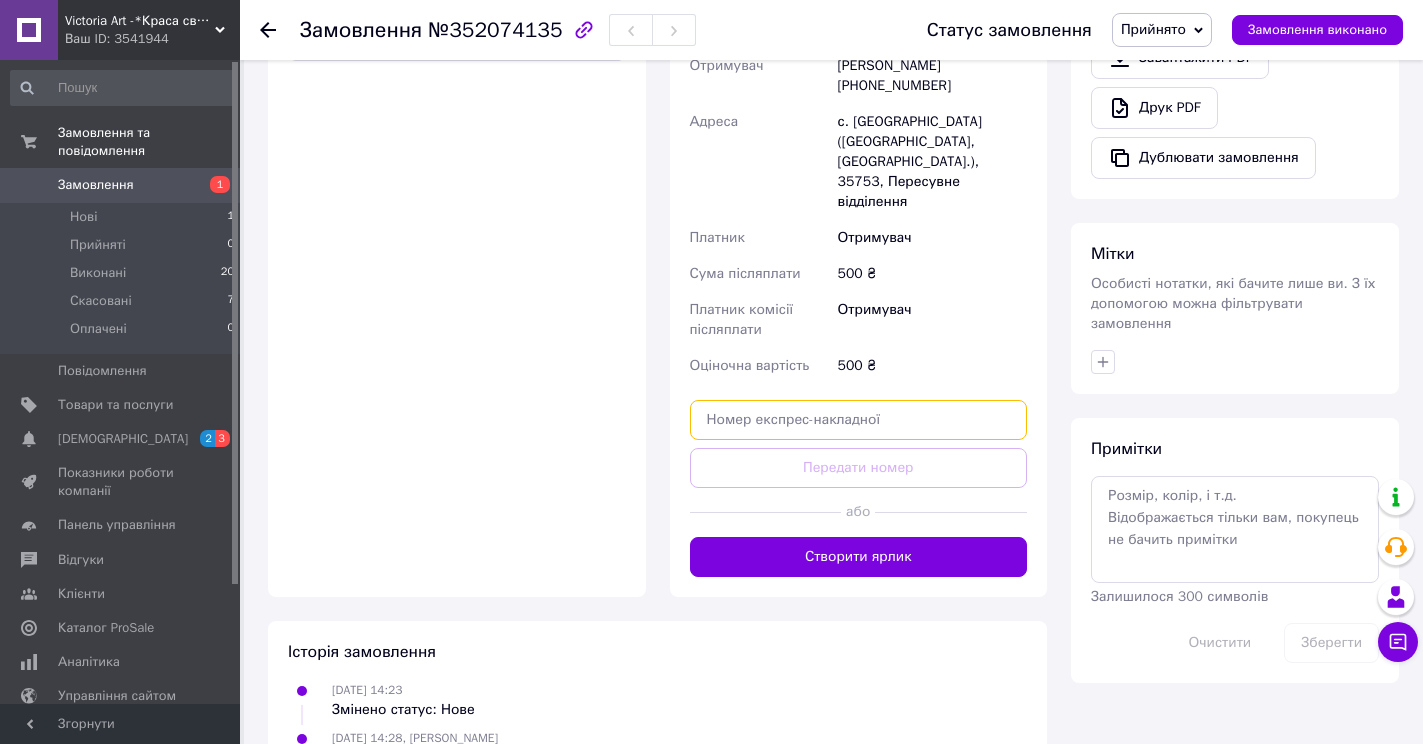click at bounding box center [859, 420] 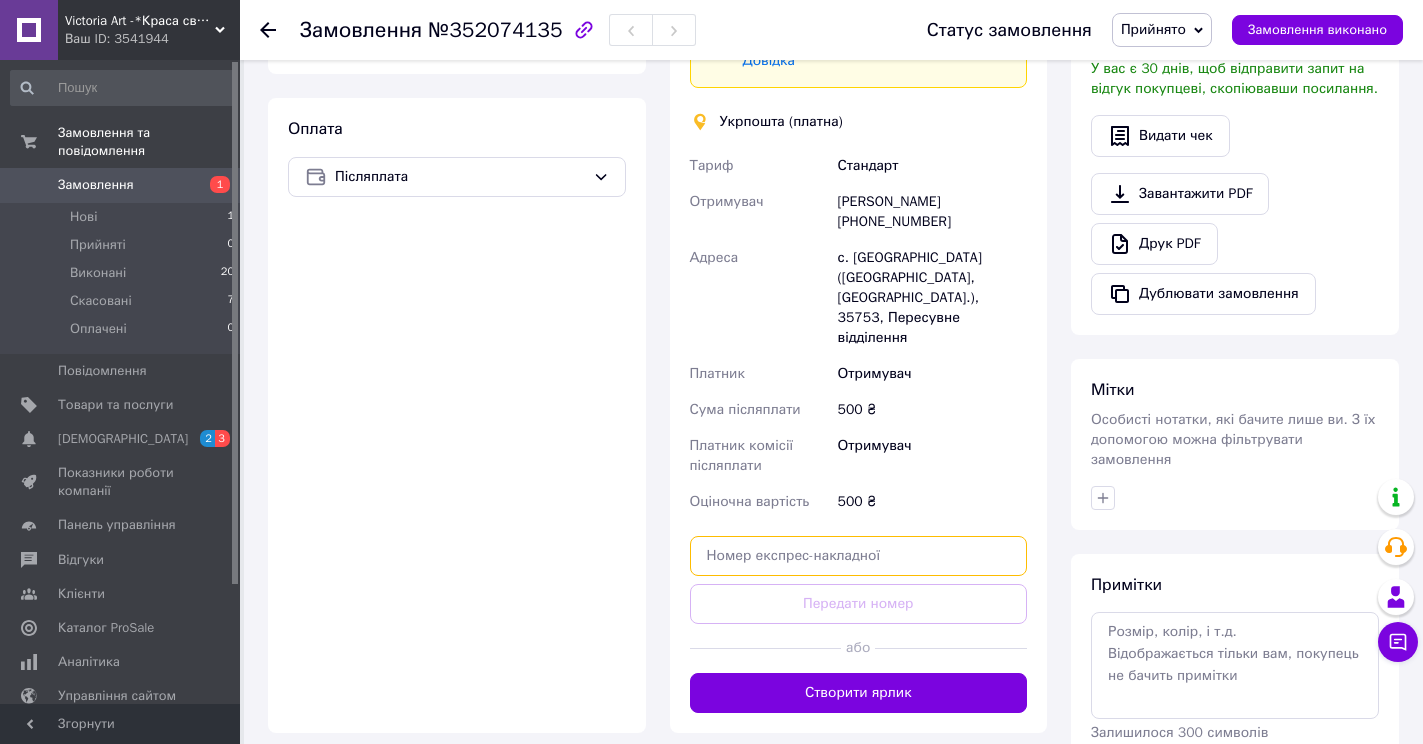 scroll, scrollTop: 600, scrollLeft: 0, axis: vertical 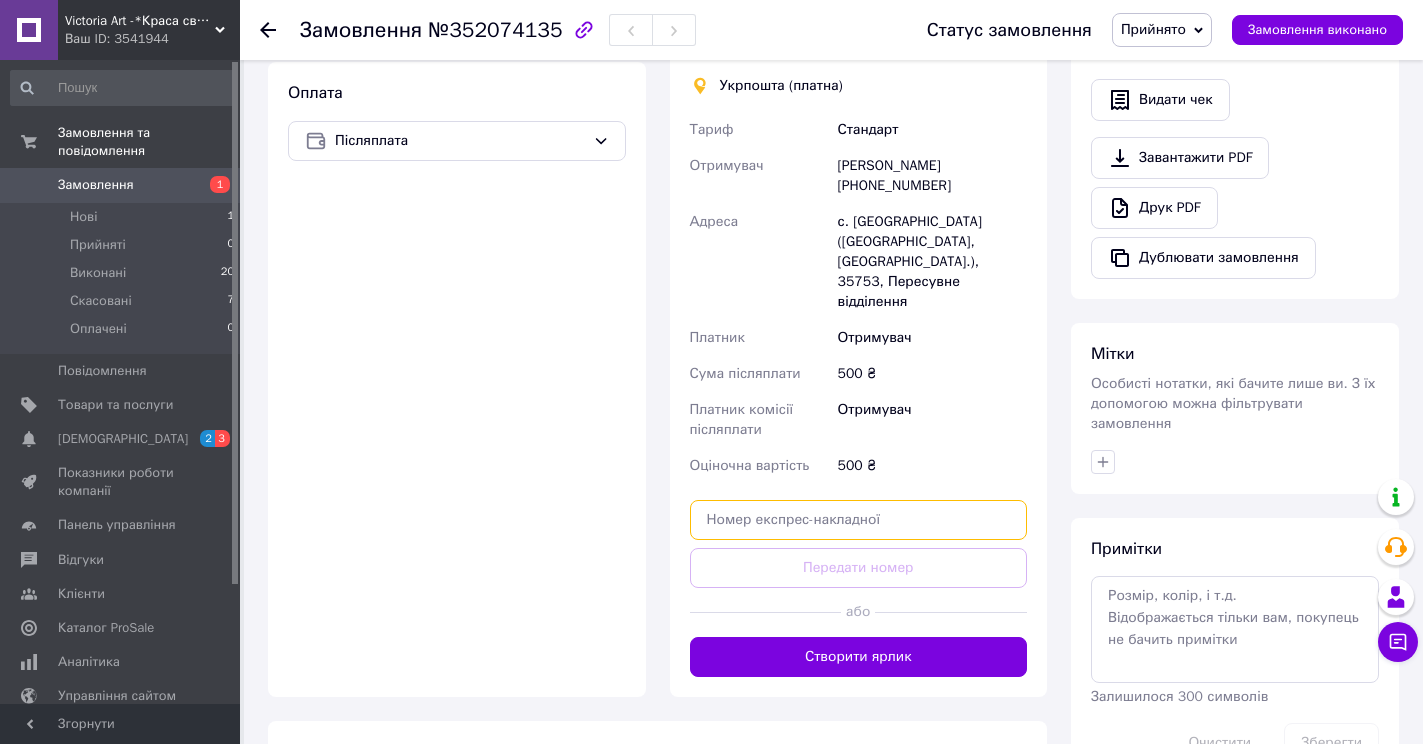 click at bounding box center [859, 520] 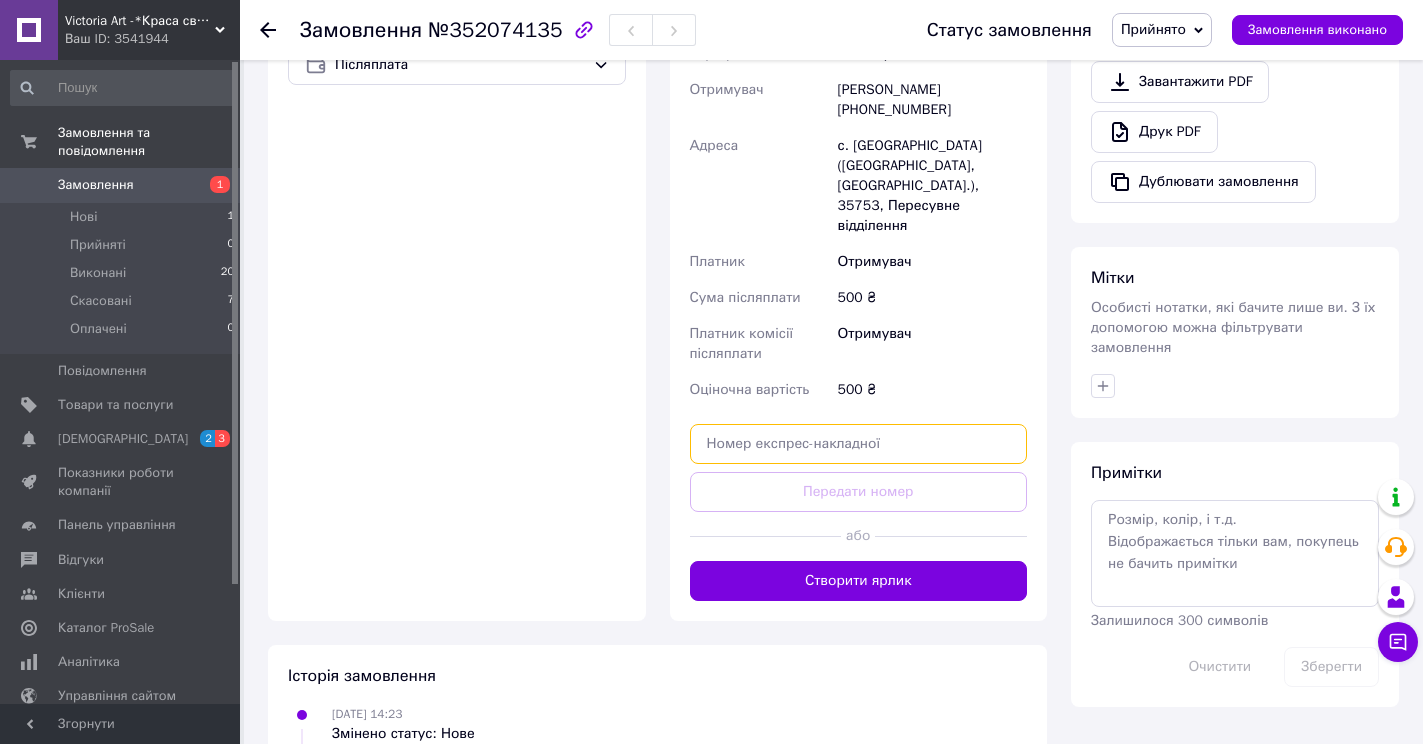 scroll, scrollTop: 728, scrollLeft: 0, axis: vertical 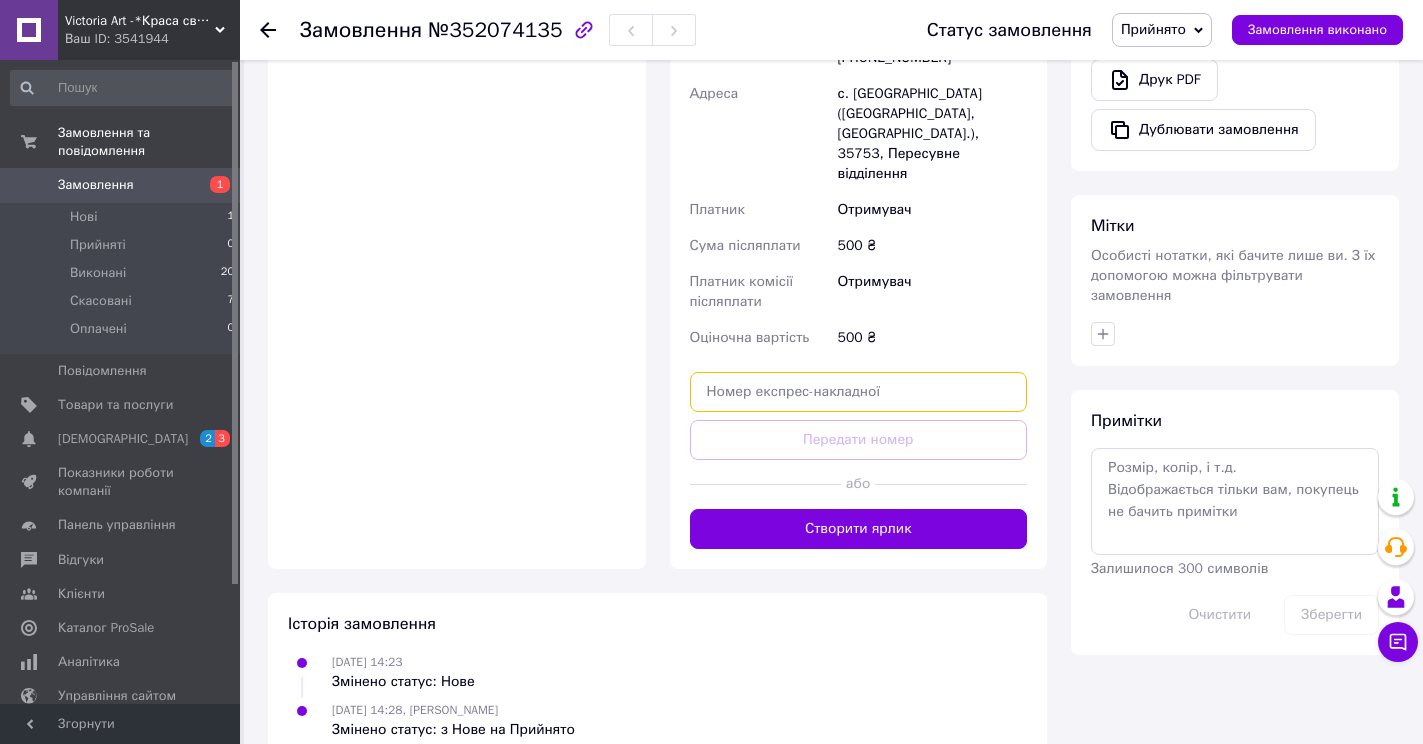 click at bounding box center (859, 392) 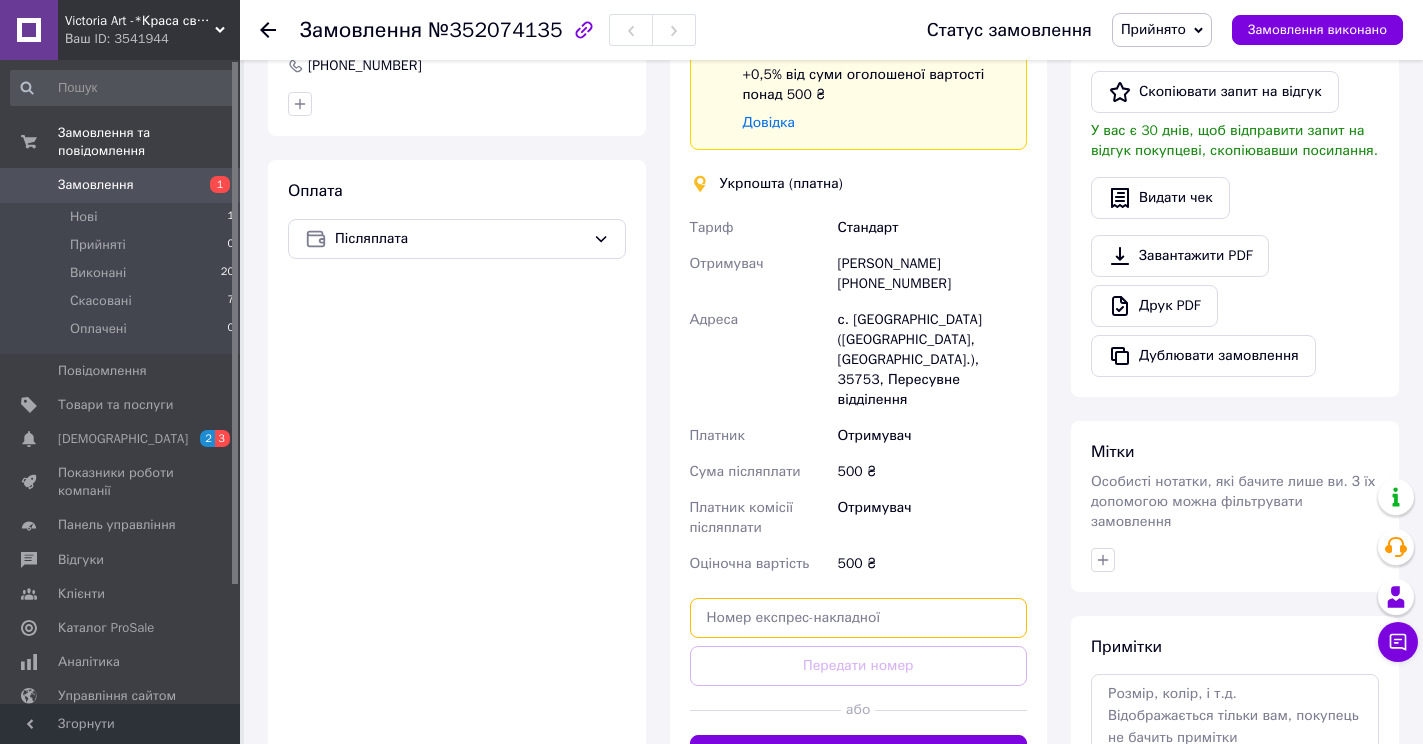 scroll, scrollTop: 428, scrollLeft: 0, axis: vertical 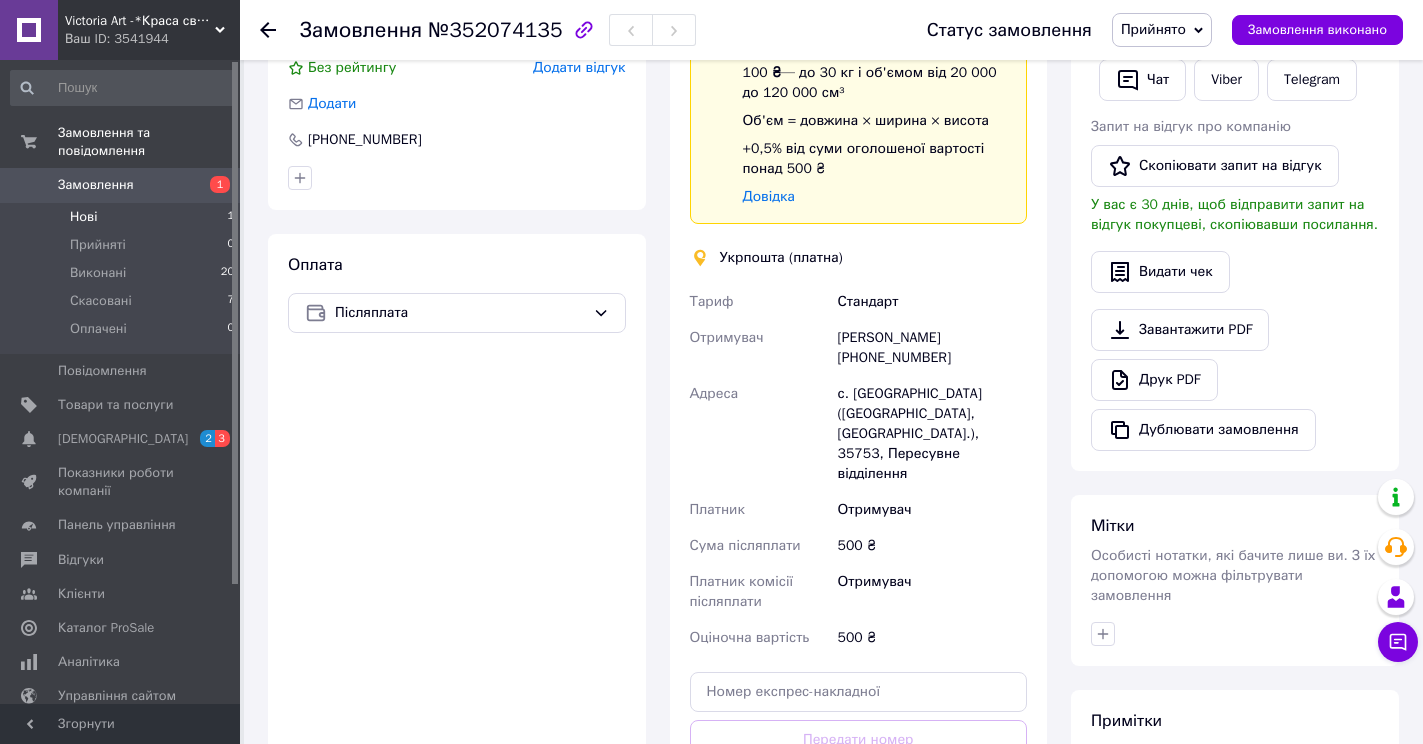 click on "Нові 1" at bounding box center [123, 217] 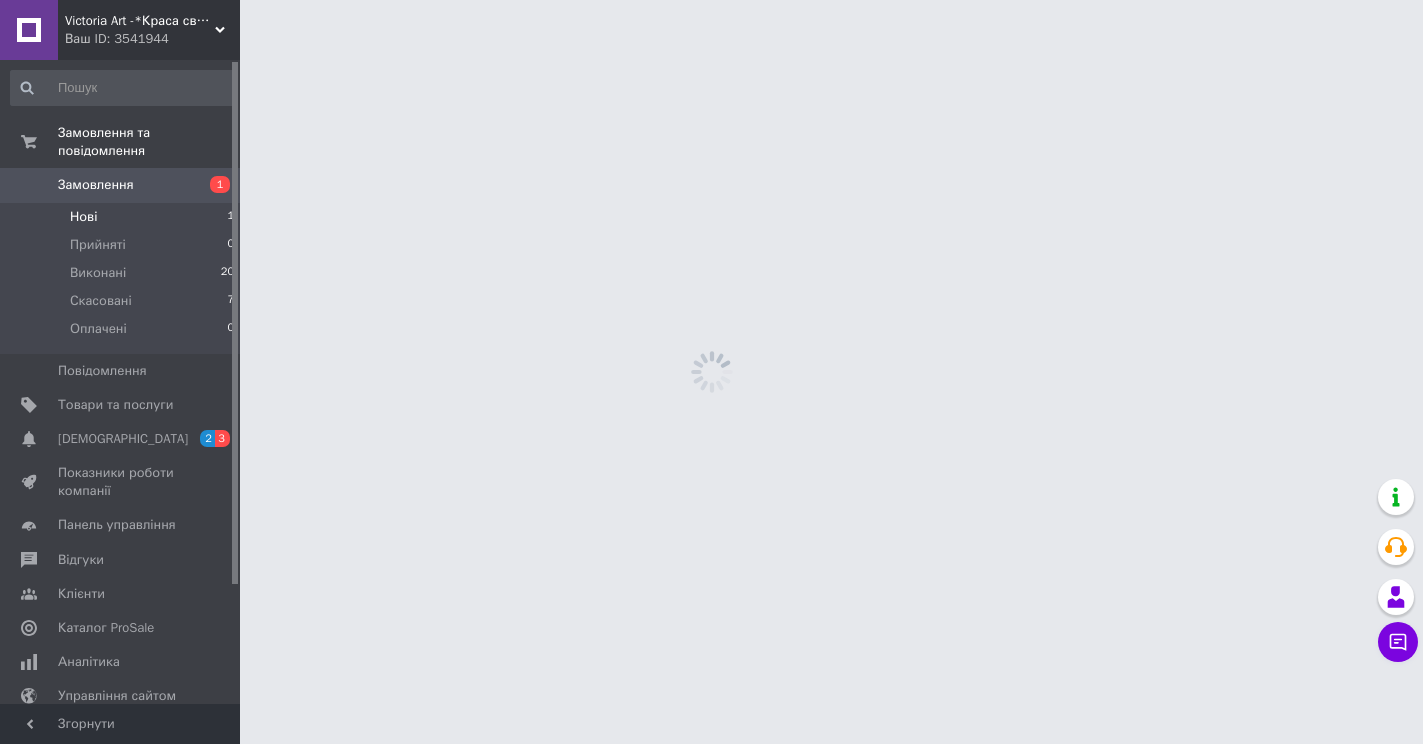 scroll, scrollTop: 0, scrollLeft: 0, axis: both 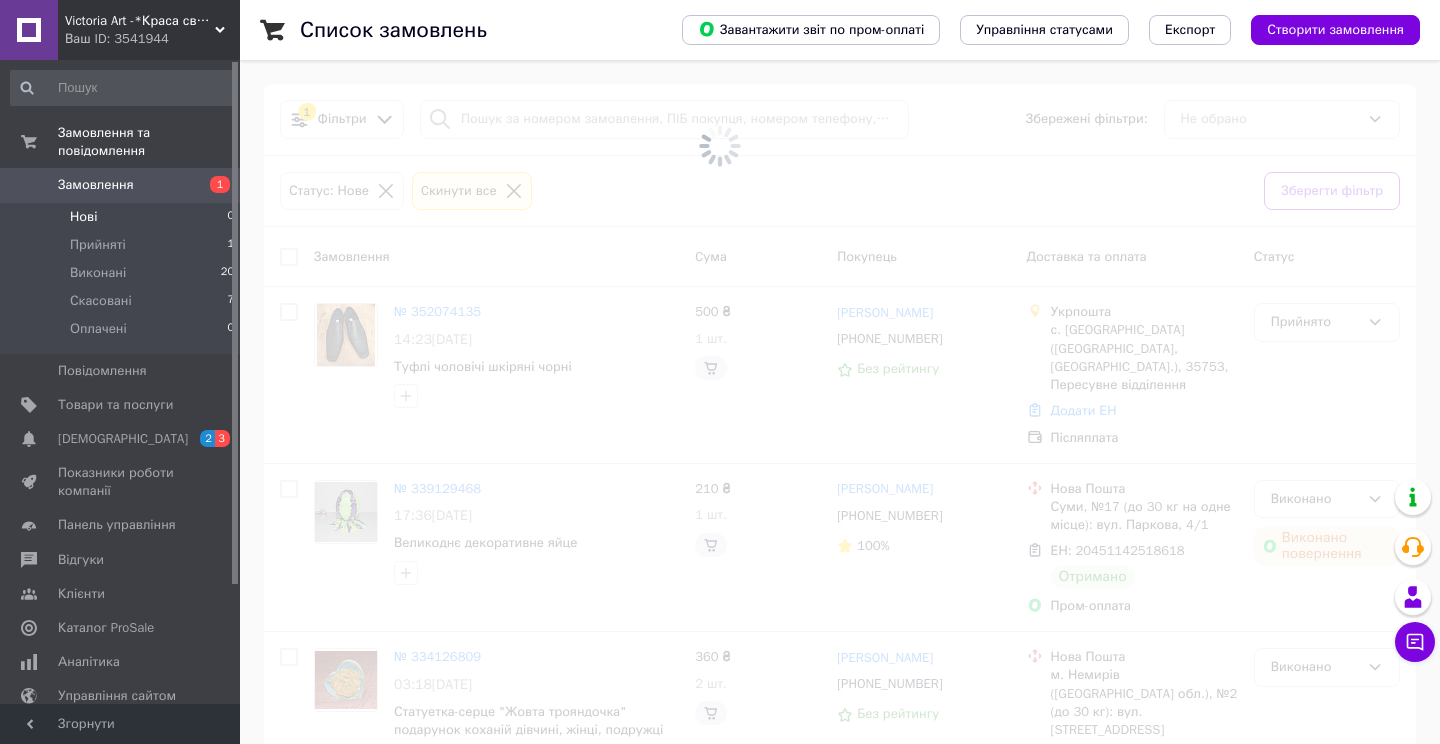 click on "Замовлення" at bounding box center (96, 185) 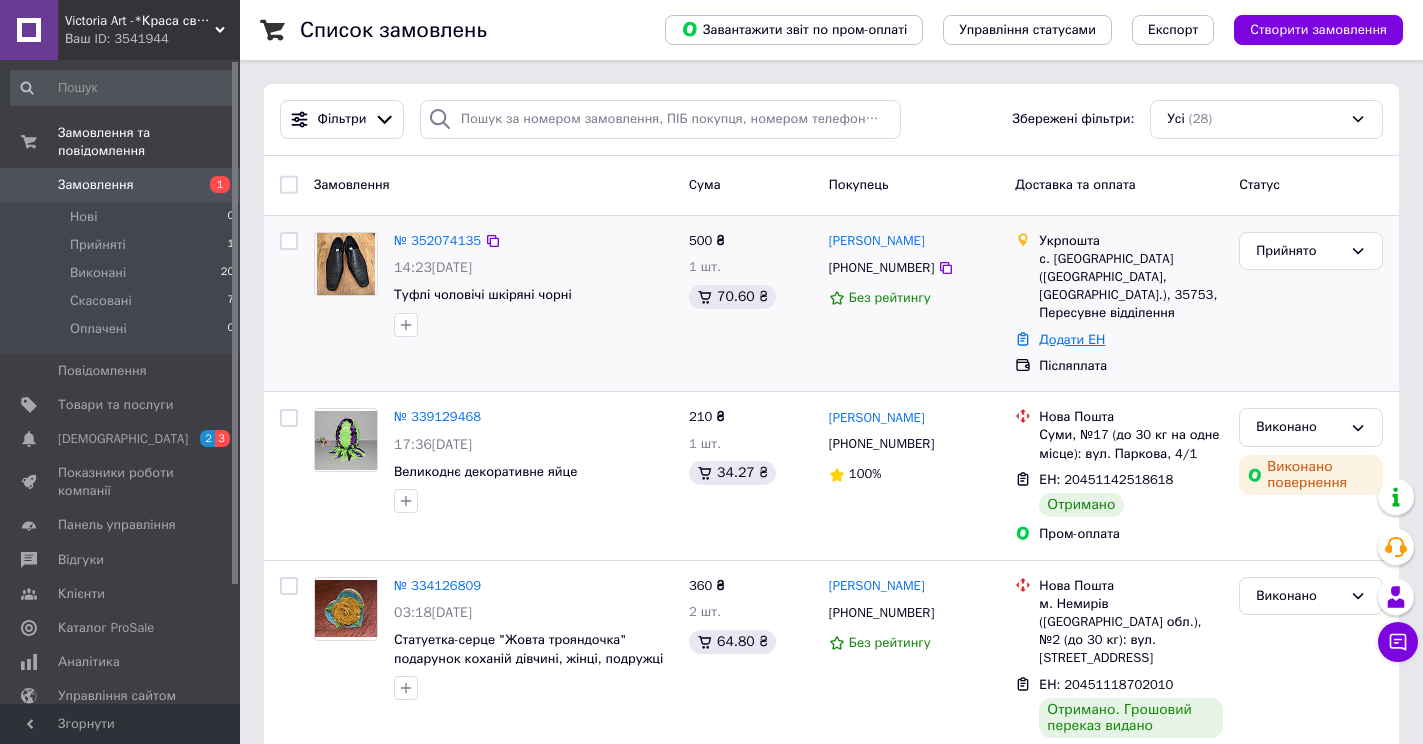 click on "Додати ЕН" at bounding box center (1072, 339) 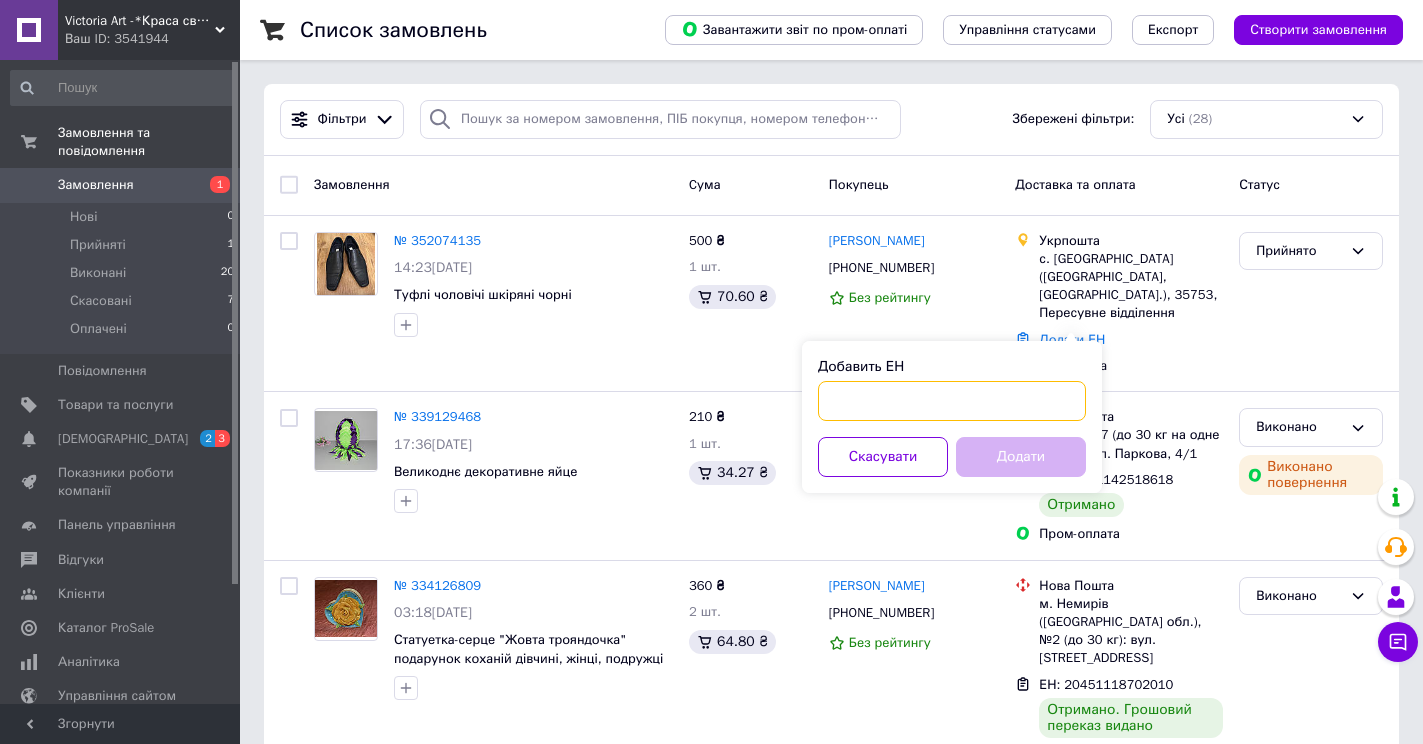 click on "Добавить ЕН" at bounding box center (952, 401) 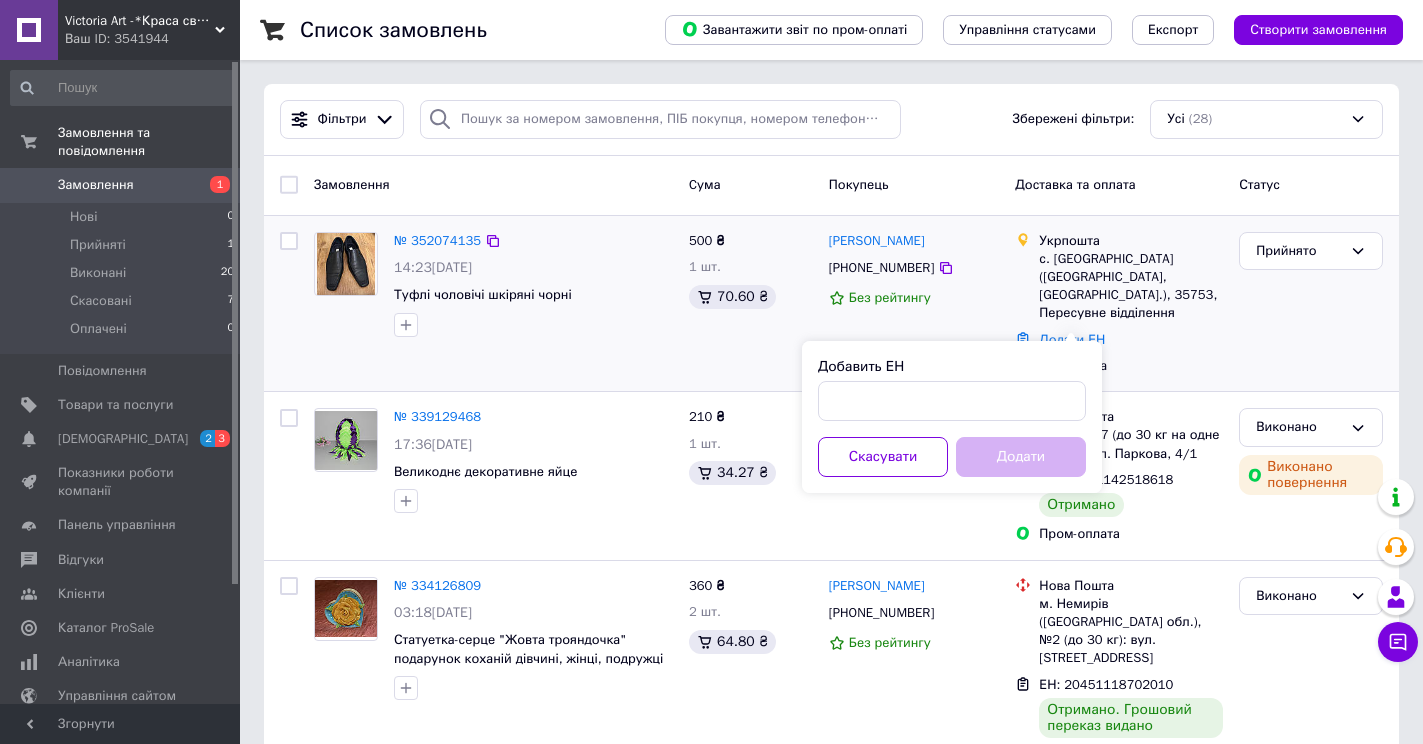 click on "Післяплата" at bounding box center [1131, 366] 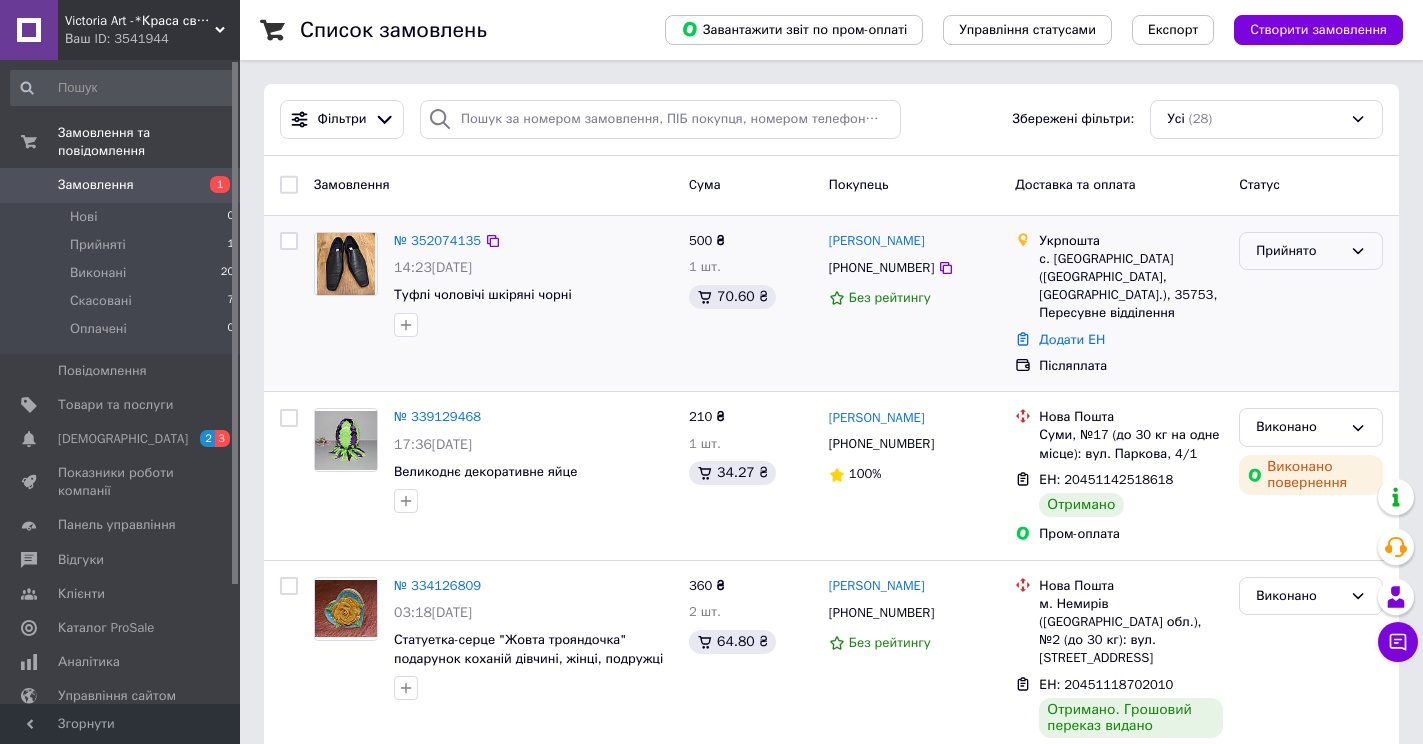 click 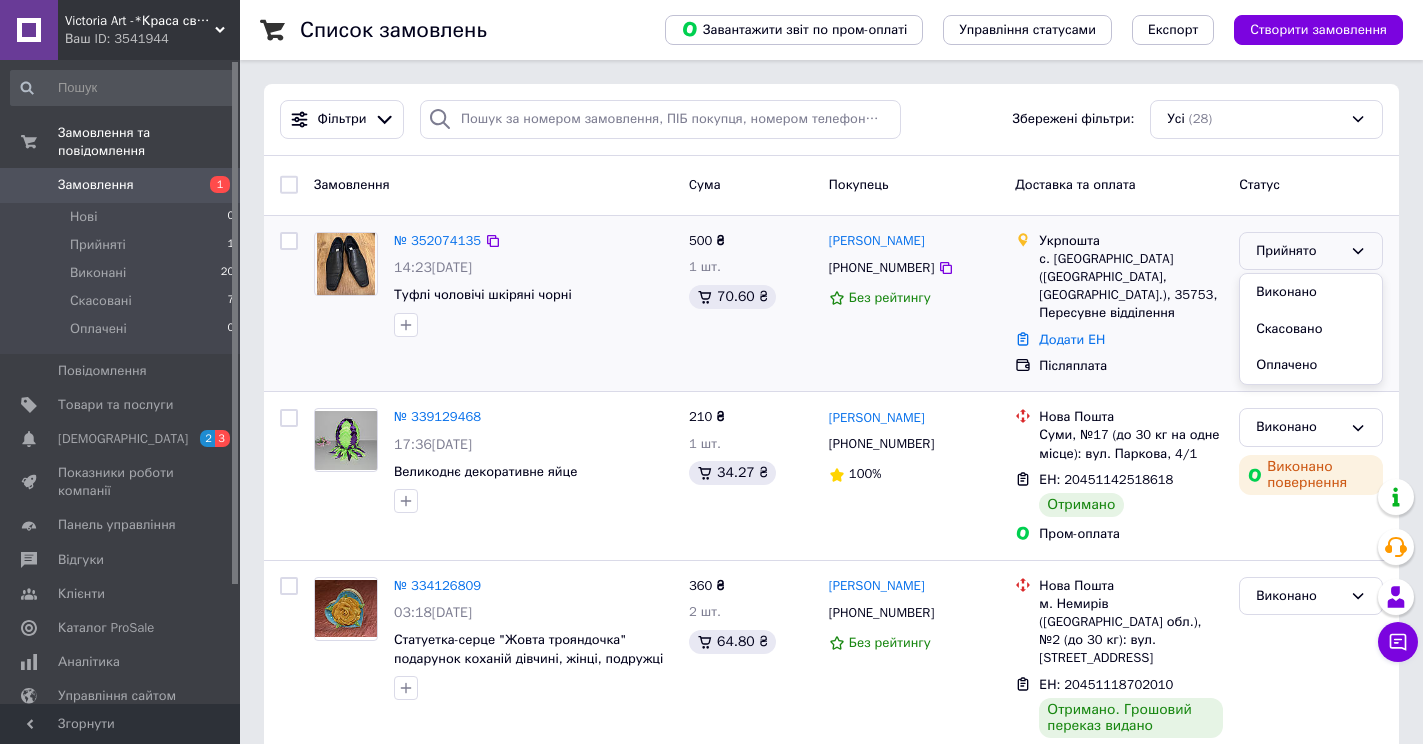 click on "Микола Савчук +380686504757 Без рейтингу" at bounding box center [914, 304] 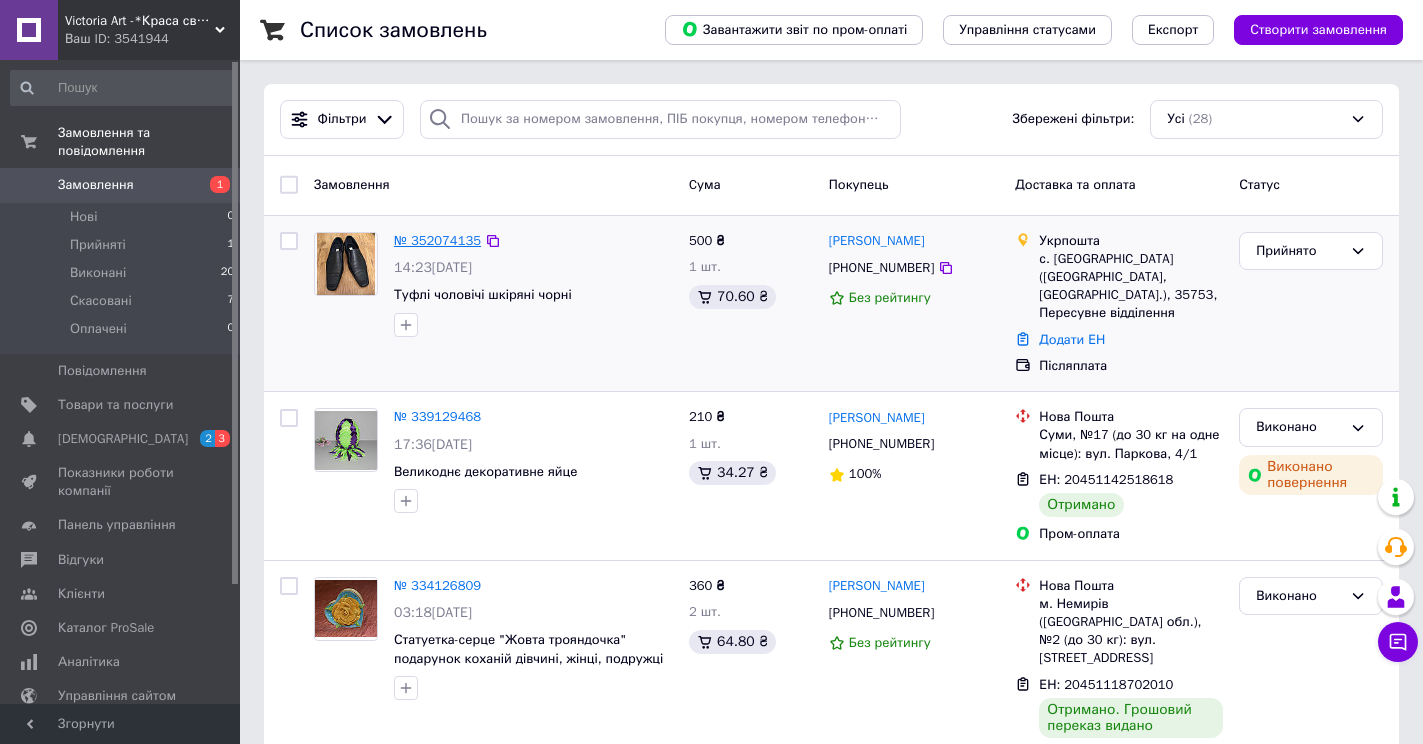 click on "№ 352074135" at bounding box center [437, 240] 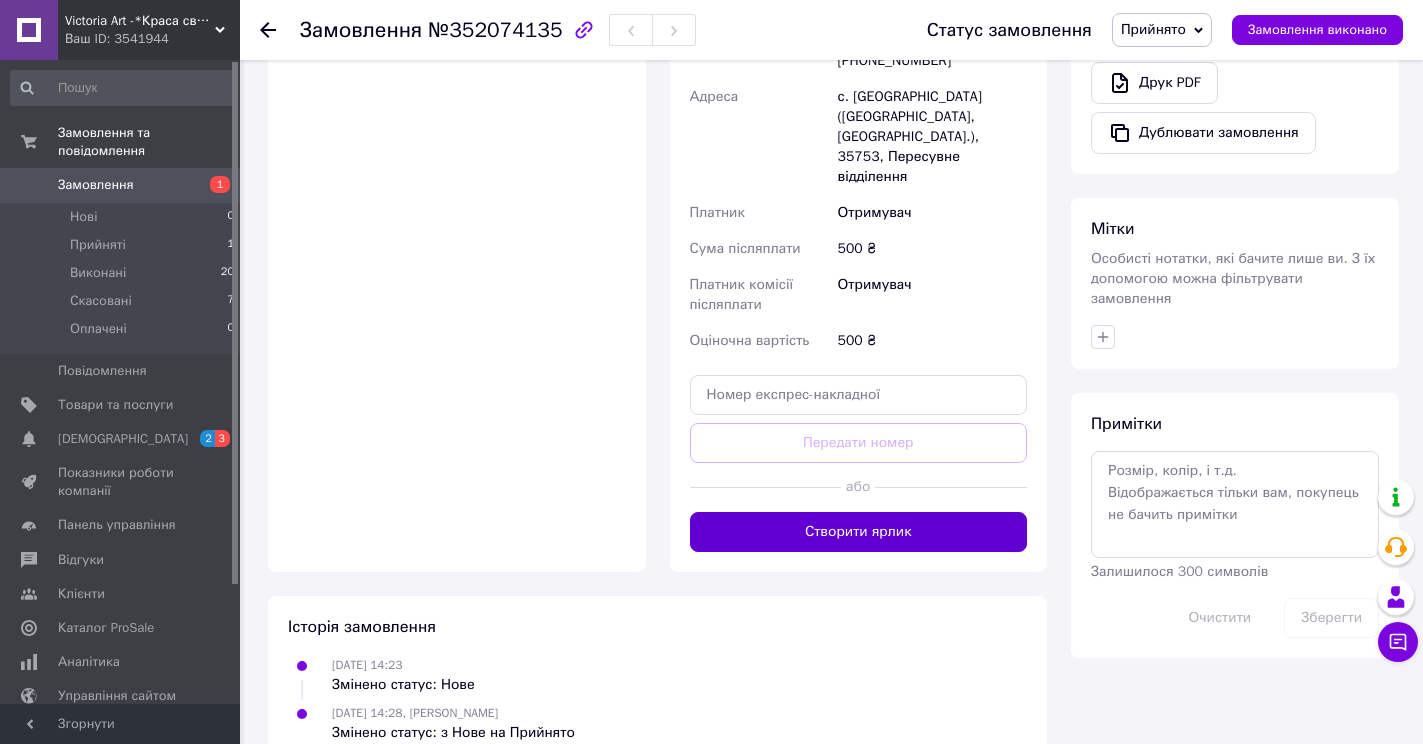 scroll, scrollTop: 728, scrollLeft: 0, axis: vertical 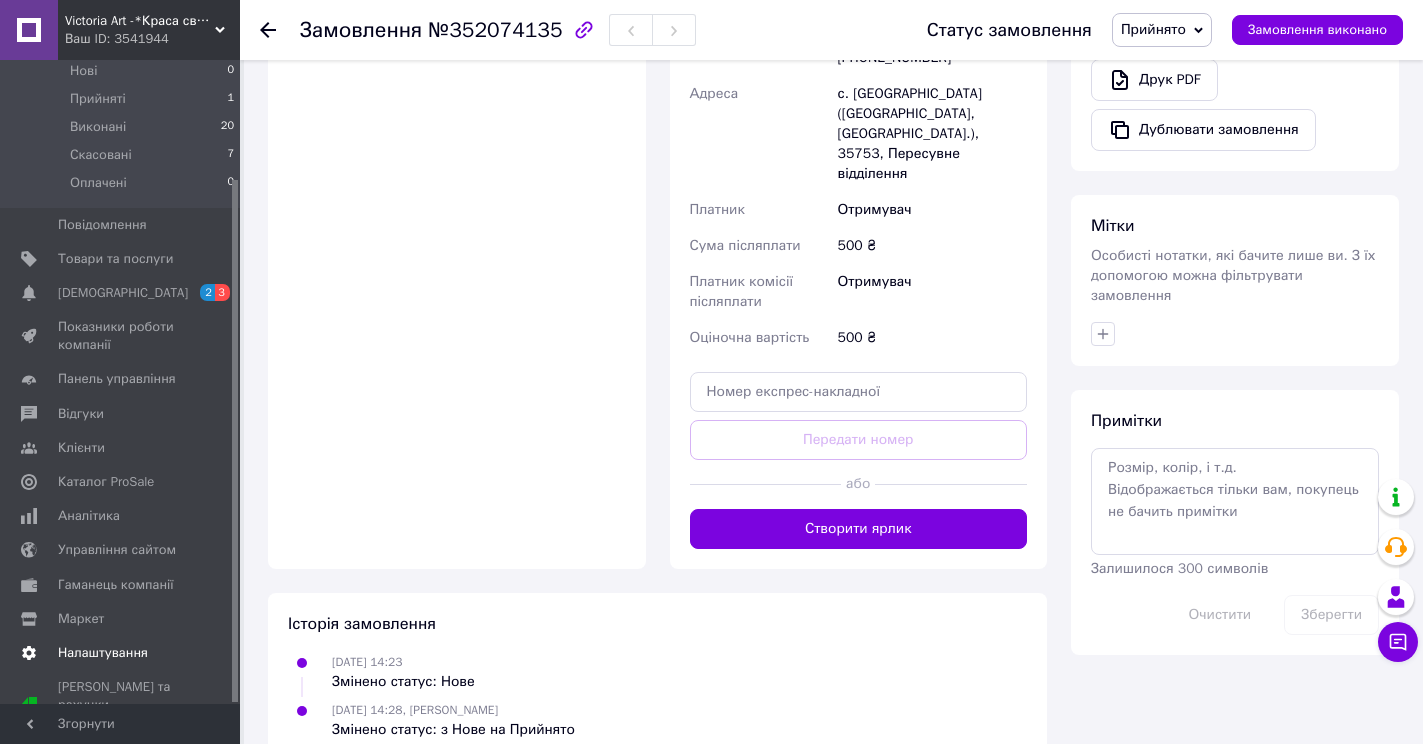 click on "Налаштування" at bounding box center [103, 653] 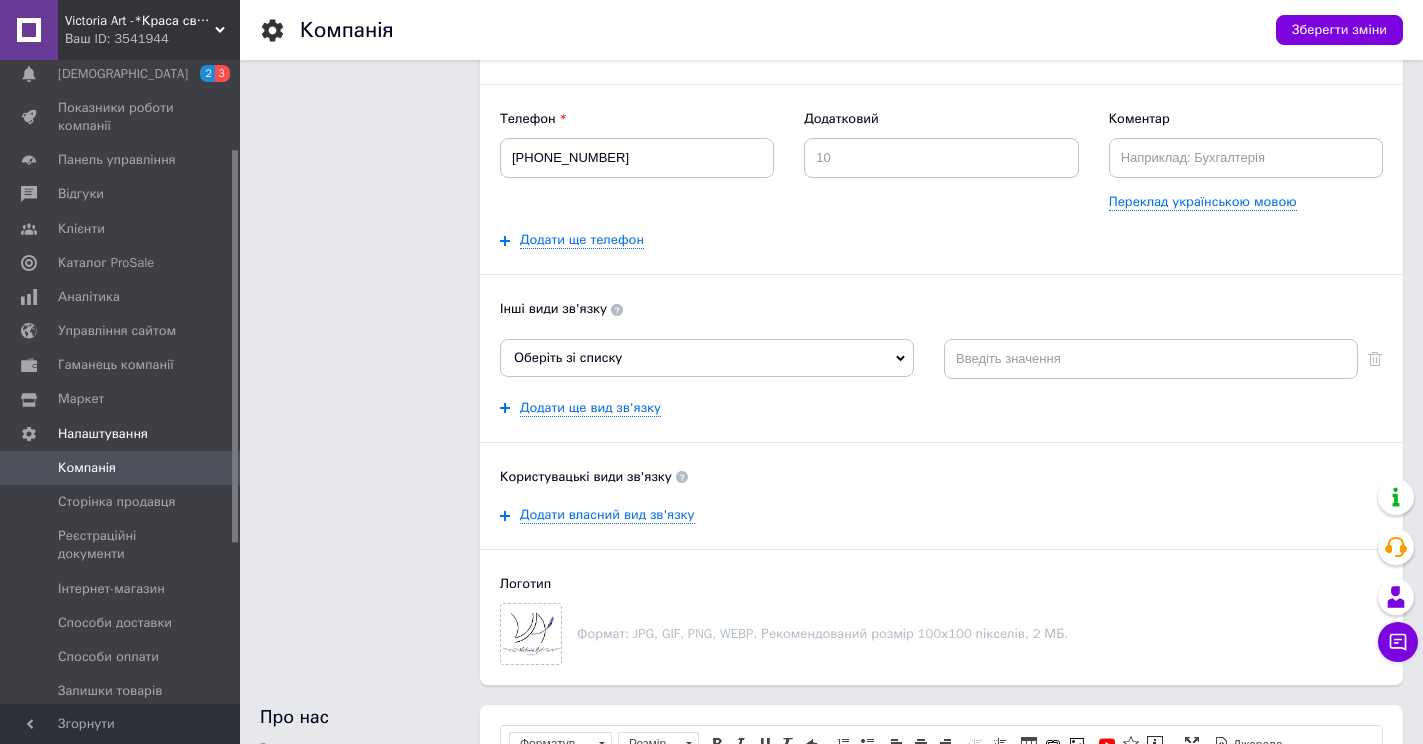 scroll, scrollTop: 0, scrollLeft: 0, axis: both 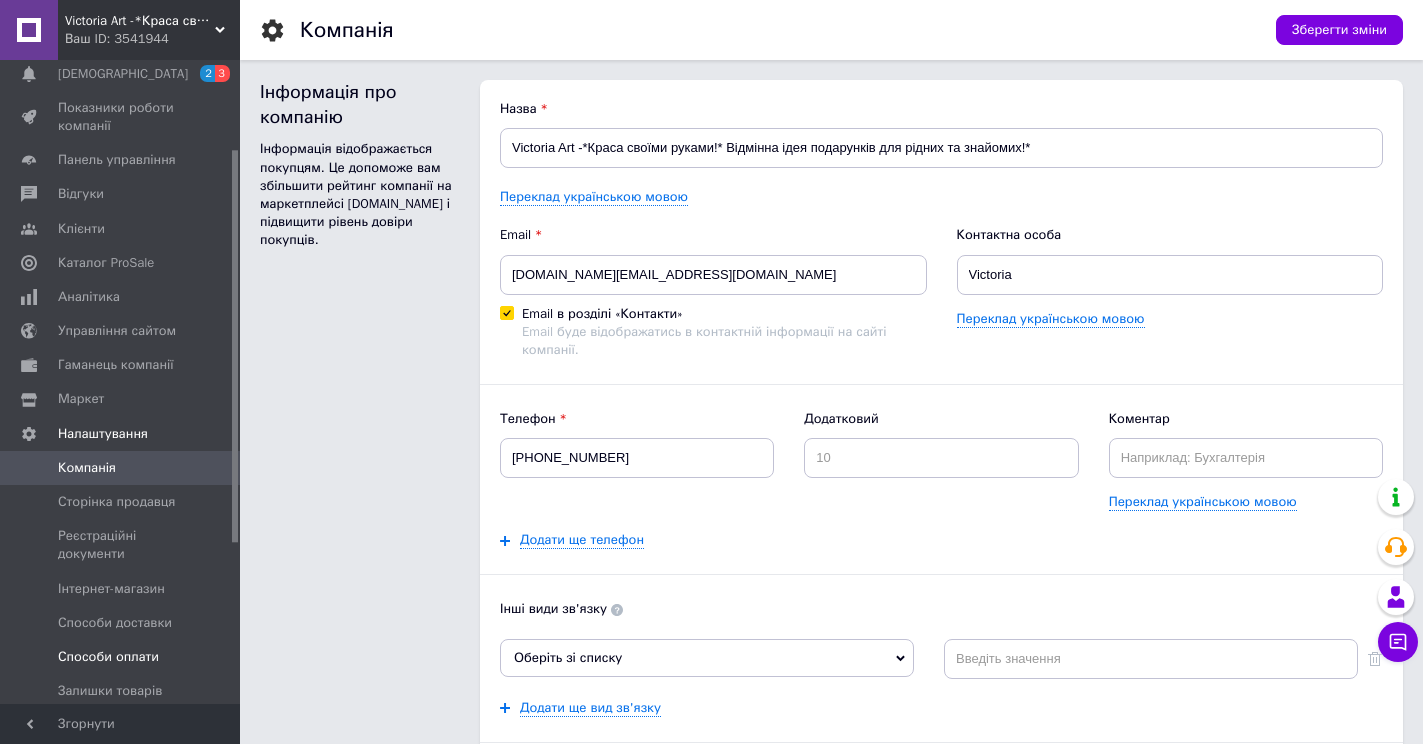click on "Способи оплати" at bounding box center [108, 657] 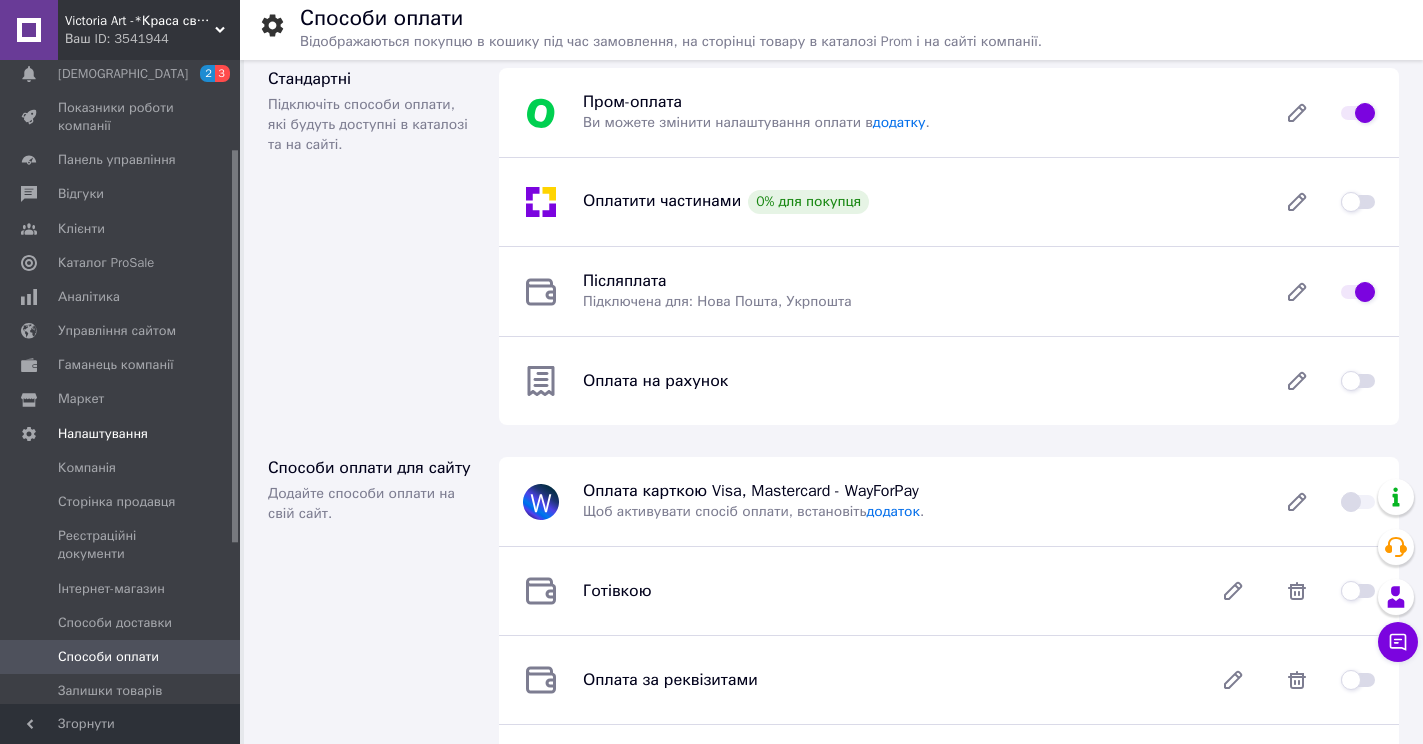 scroll, scrollTop: 0, scrollLeft: 0, axis: both 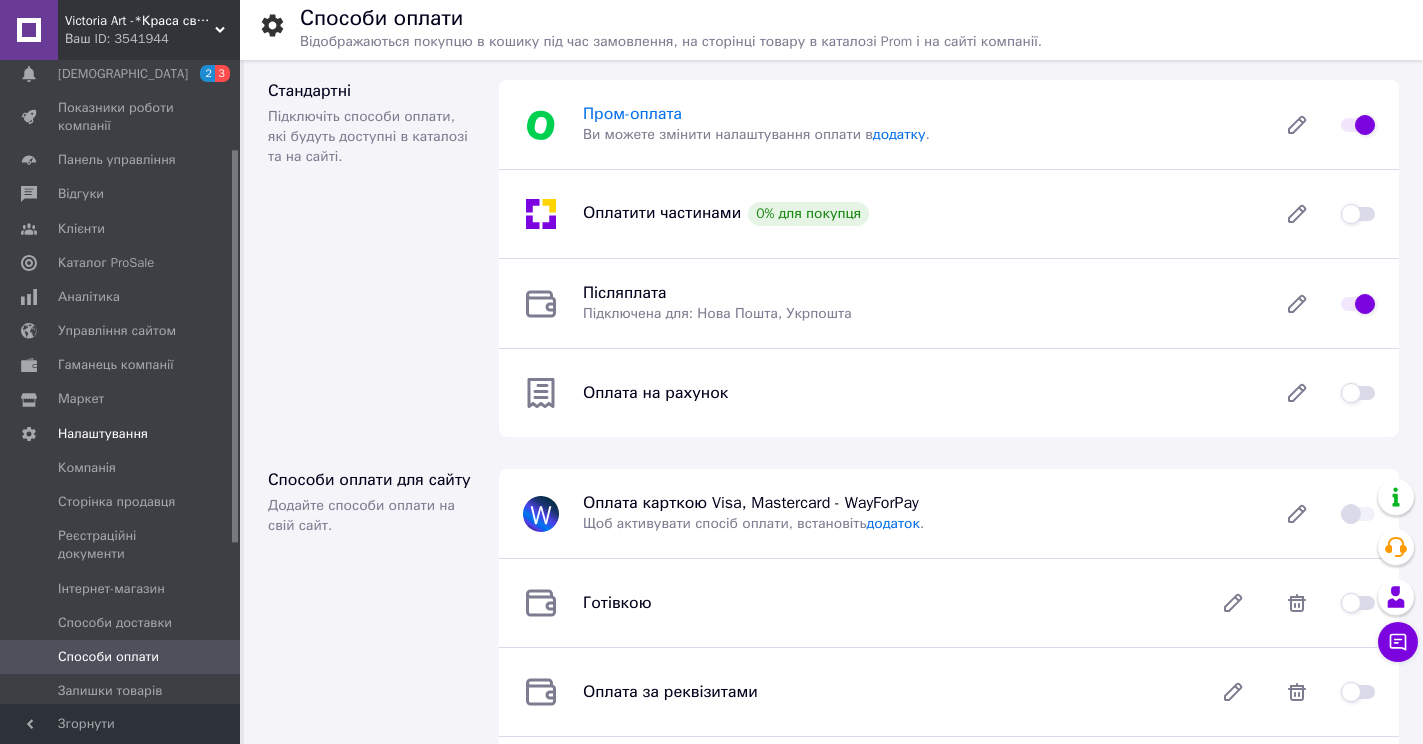 click on "Пром-оплата" at bounding box center (632, 114) 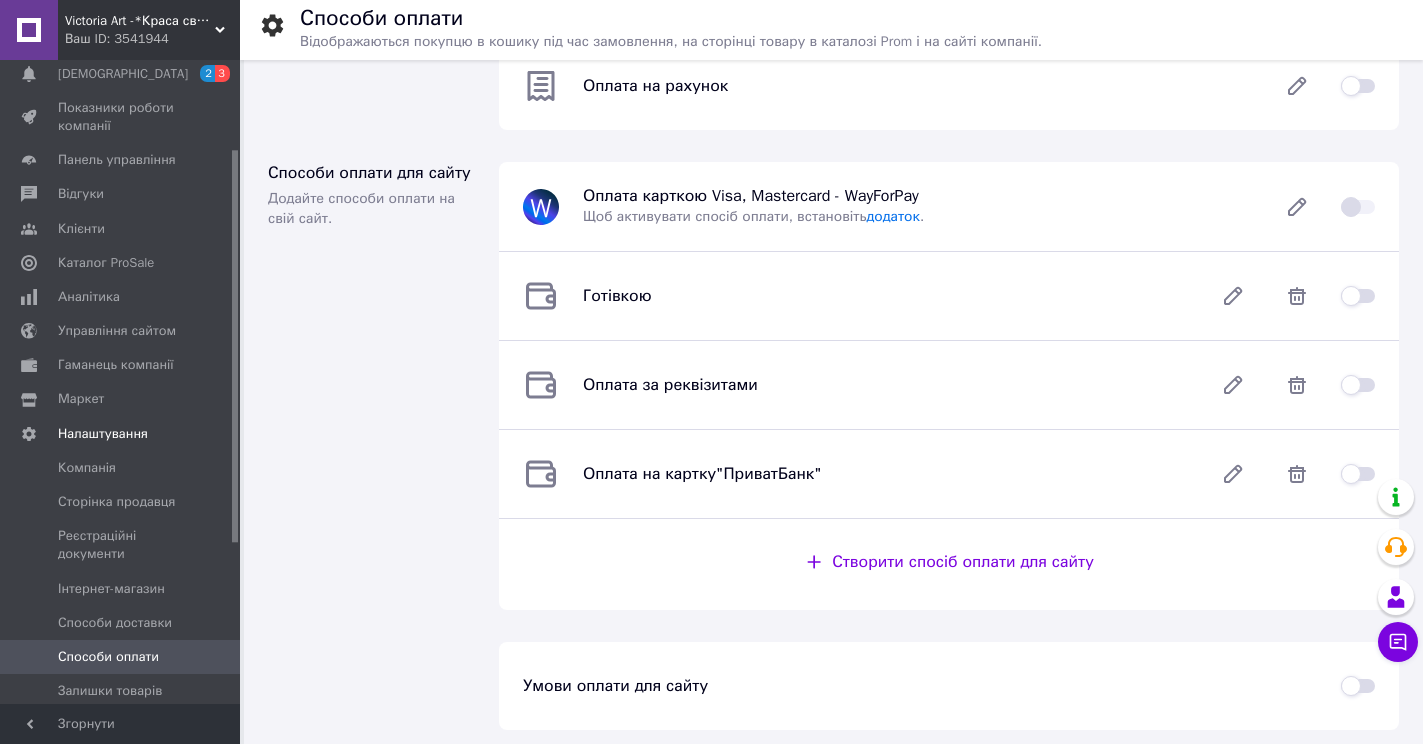 scroll, scrollTop: 312, scrollLeft: 0, axis: vertical 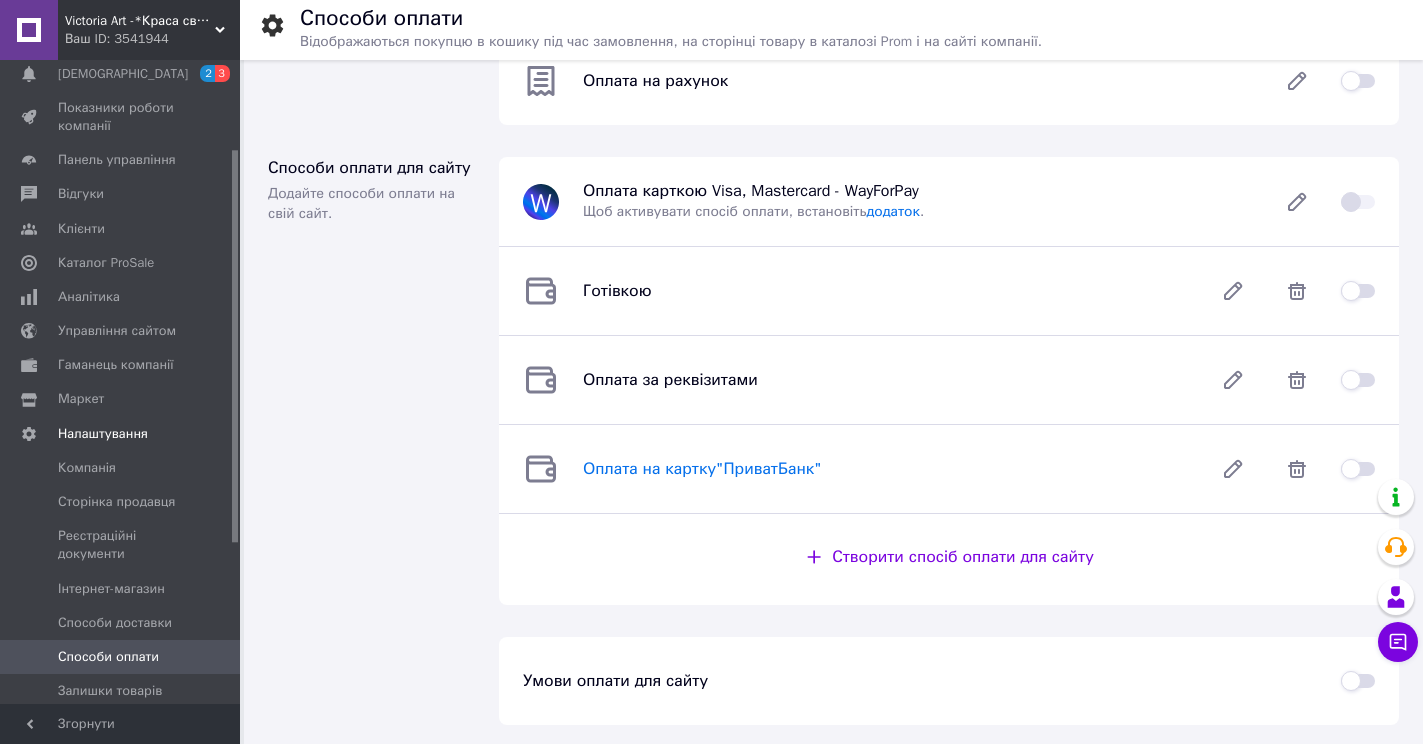 click on "Оплата на картку"ПриватБанк"" at bounding box center [702, 469] 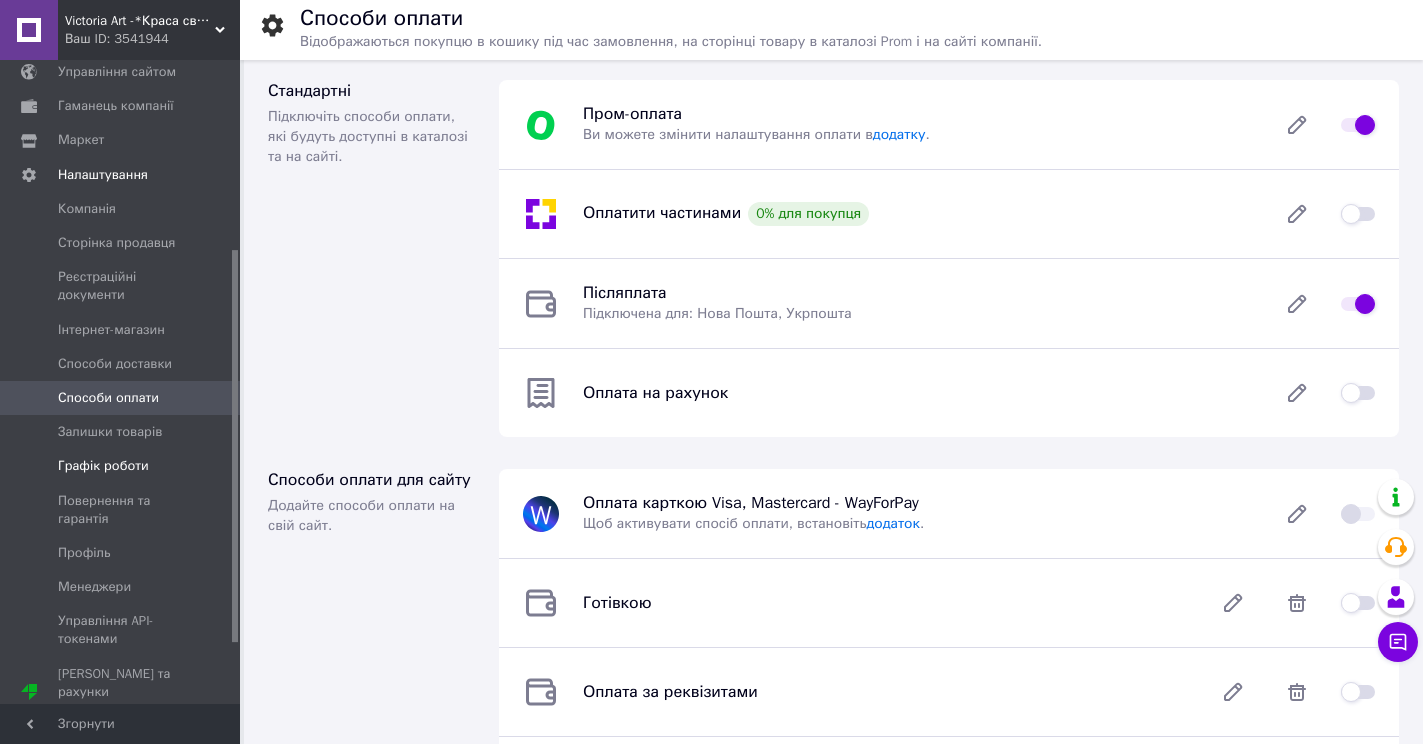 scroll, scrollTop: 410, scrollLeft: 0, axis: vertical 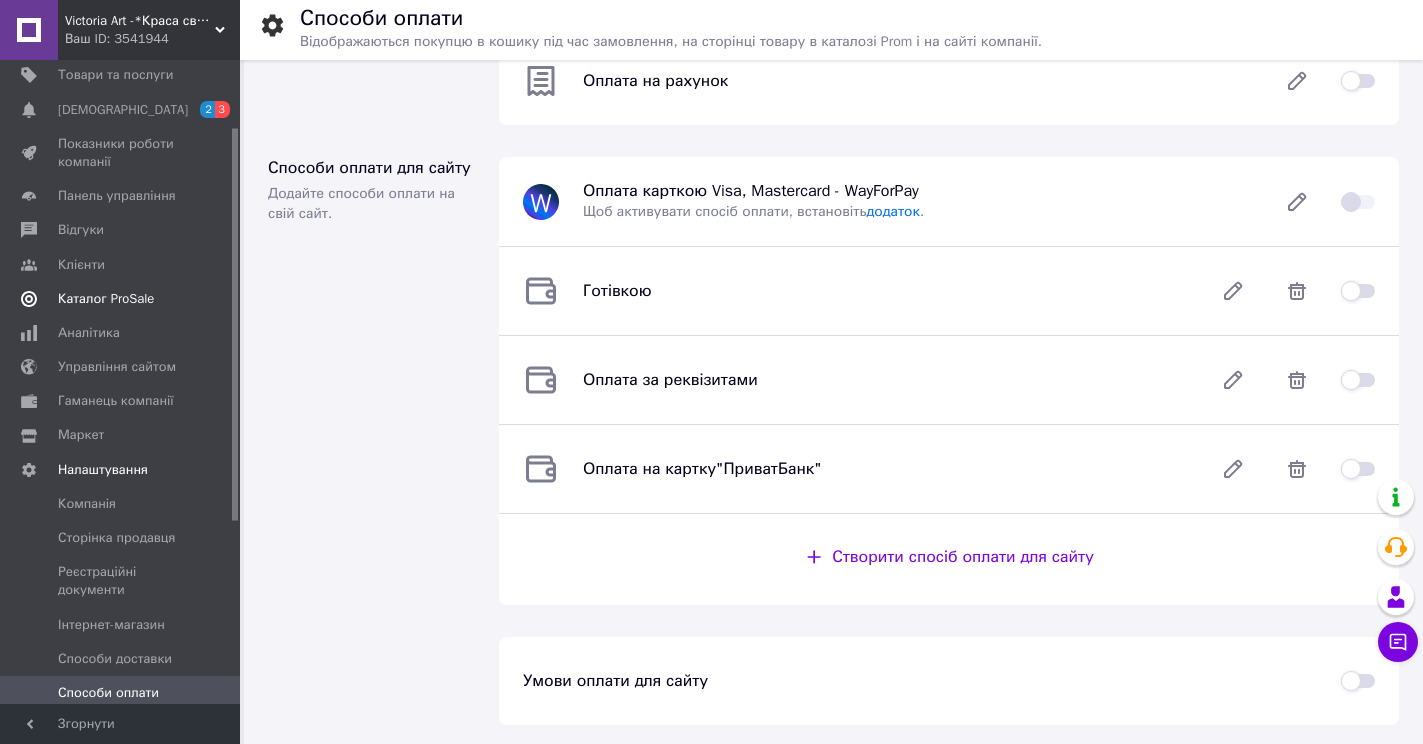 click on "Гаманець компанії" at bounding box center (116, 401) 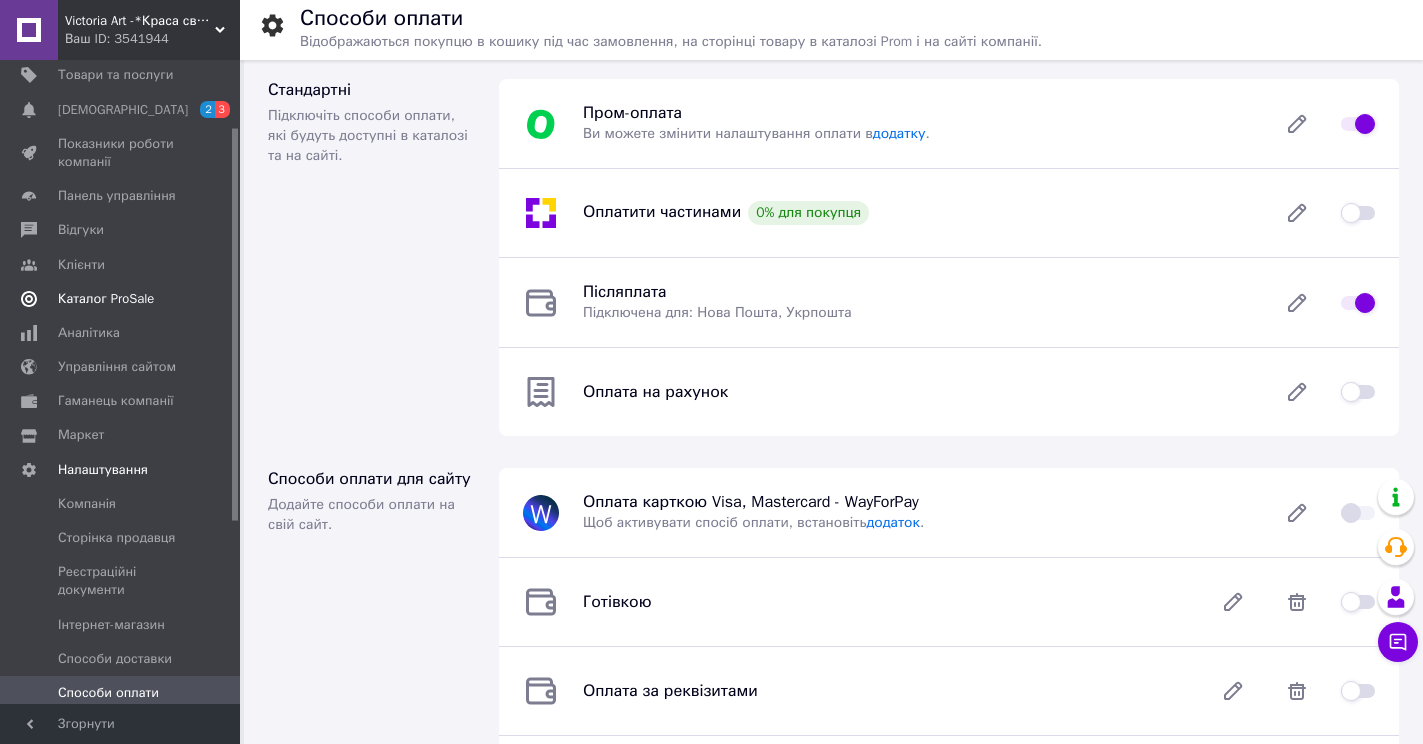 scroll, scrollTop: 0, scrollLeft: 0, axis: both 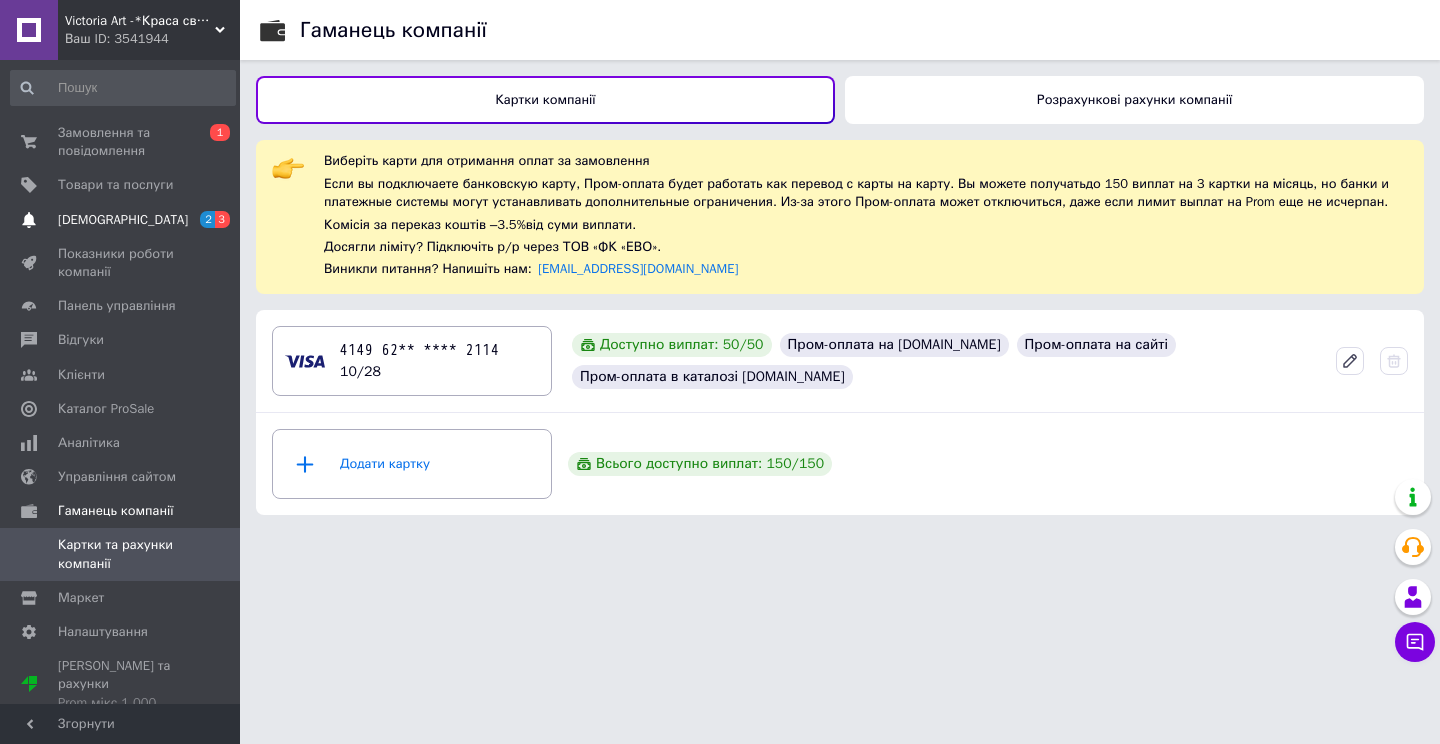 click on "[DEMOGRAPHIC_DATA]" at bounding box center (121, 220) 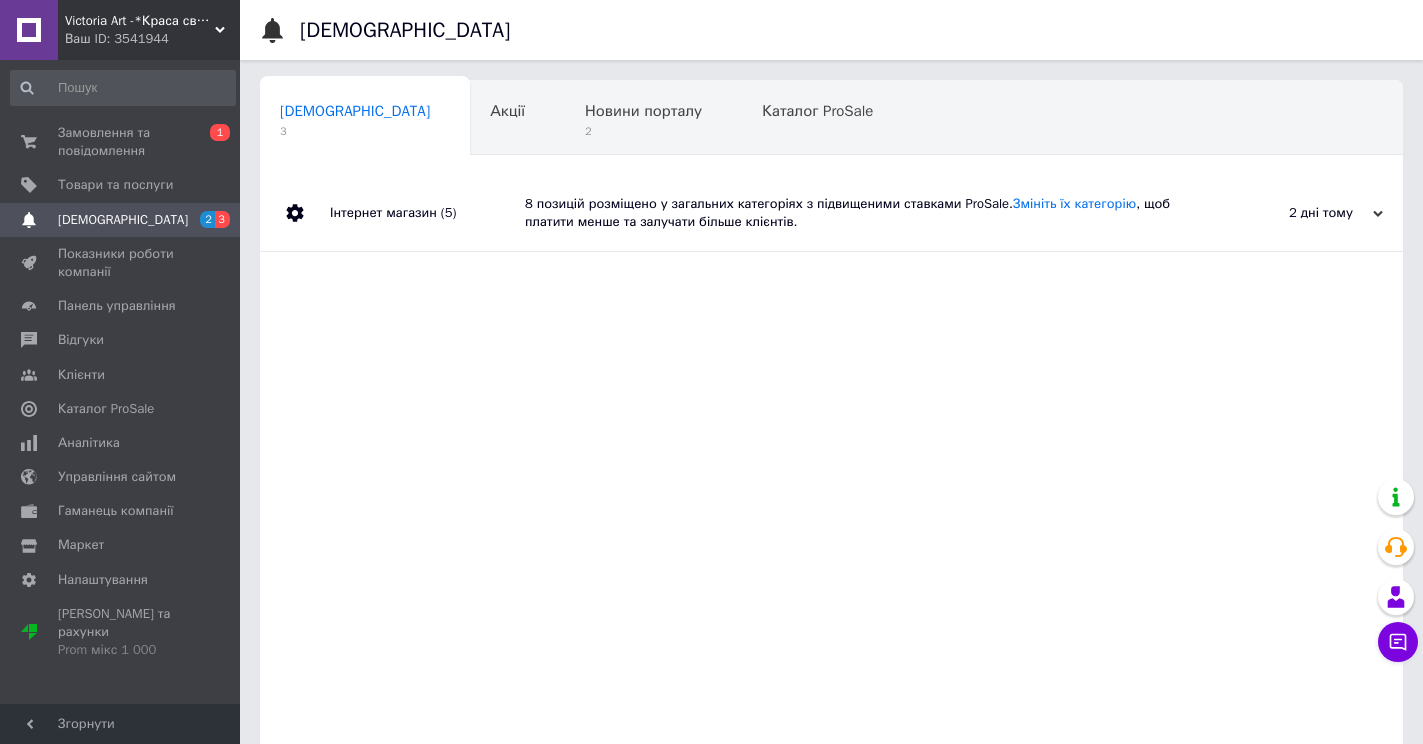 click on "Інтернет магазин   (5)" at bounding box center (427, 213) 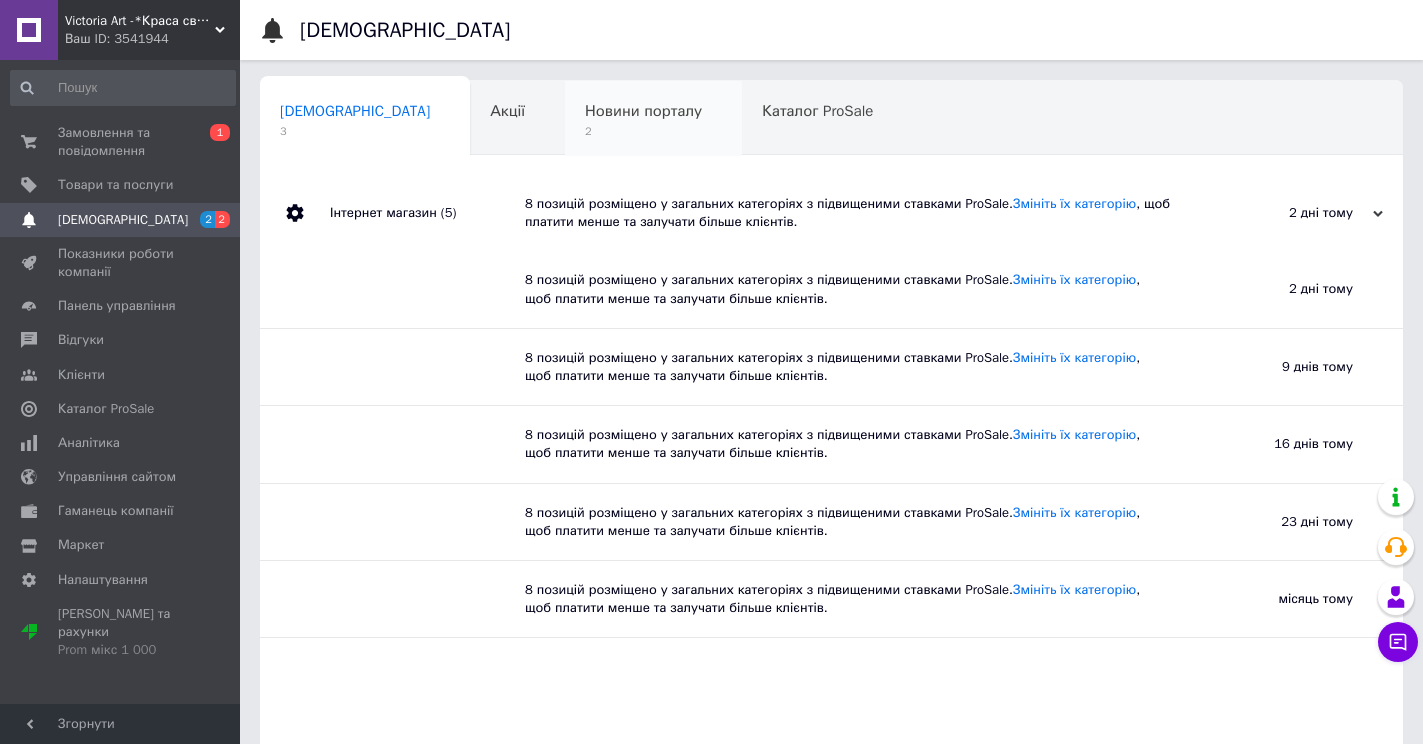 click on "Новини порталу" at bounding box center [643, 111] 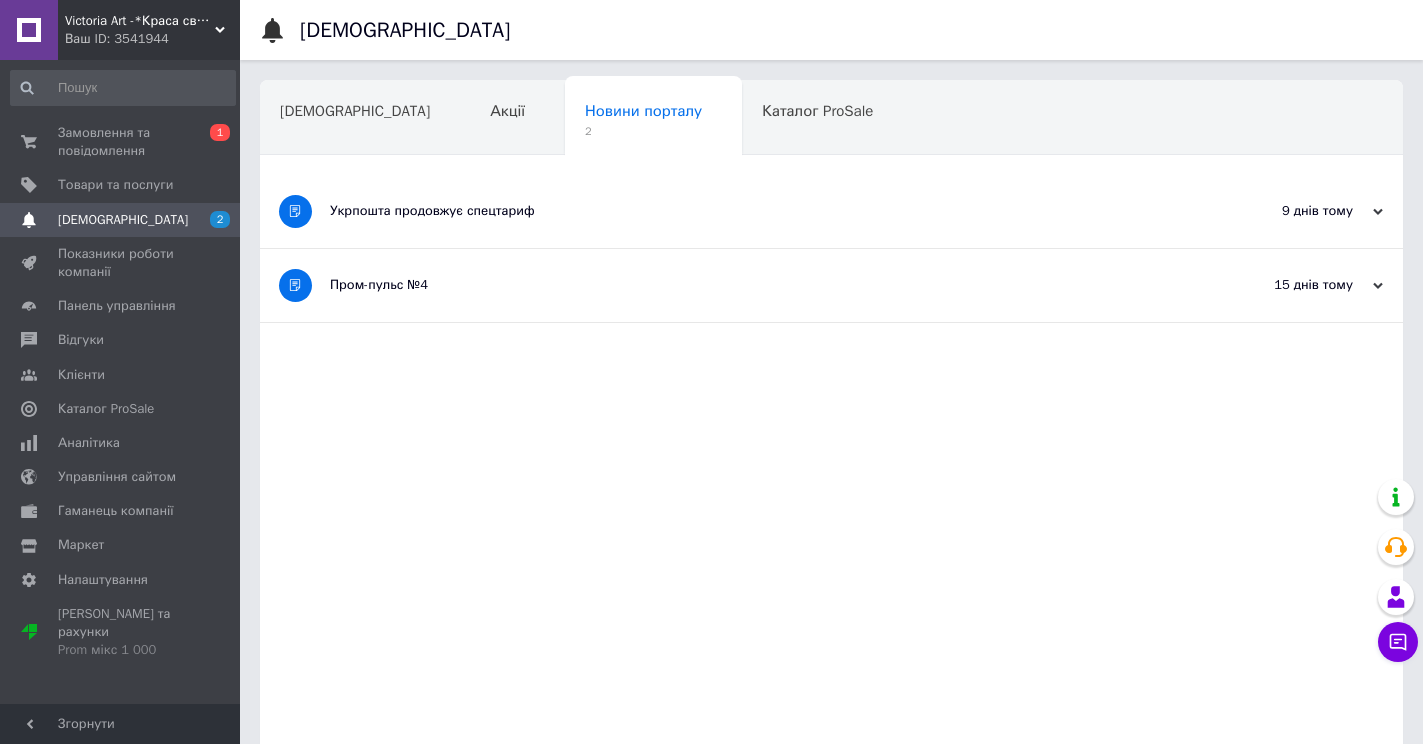 click on "Укрпошта продовжує спецтариф" at bounding box center (756, 211) 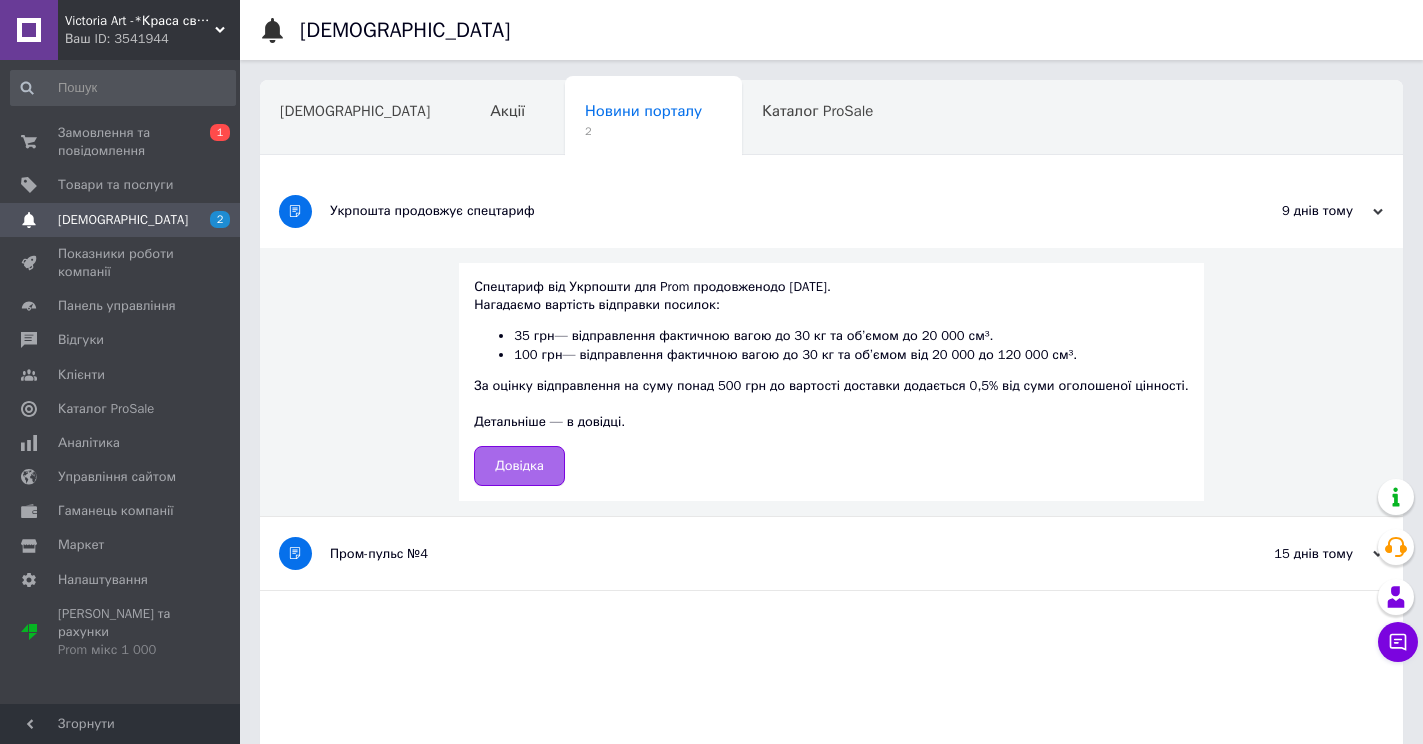 click on "Довідка" at bounding box center [519, 466] 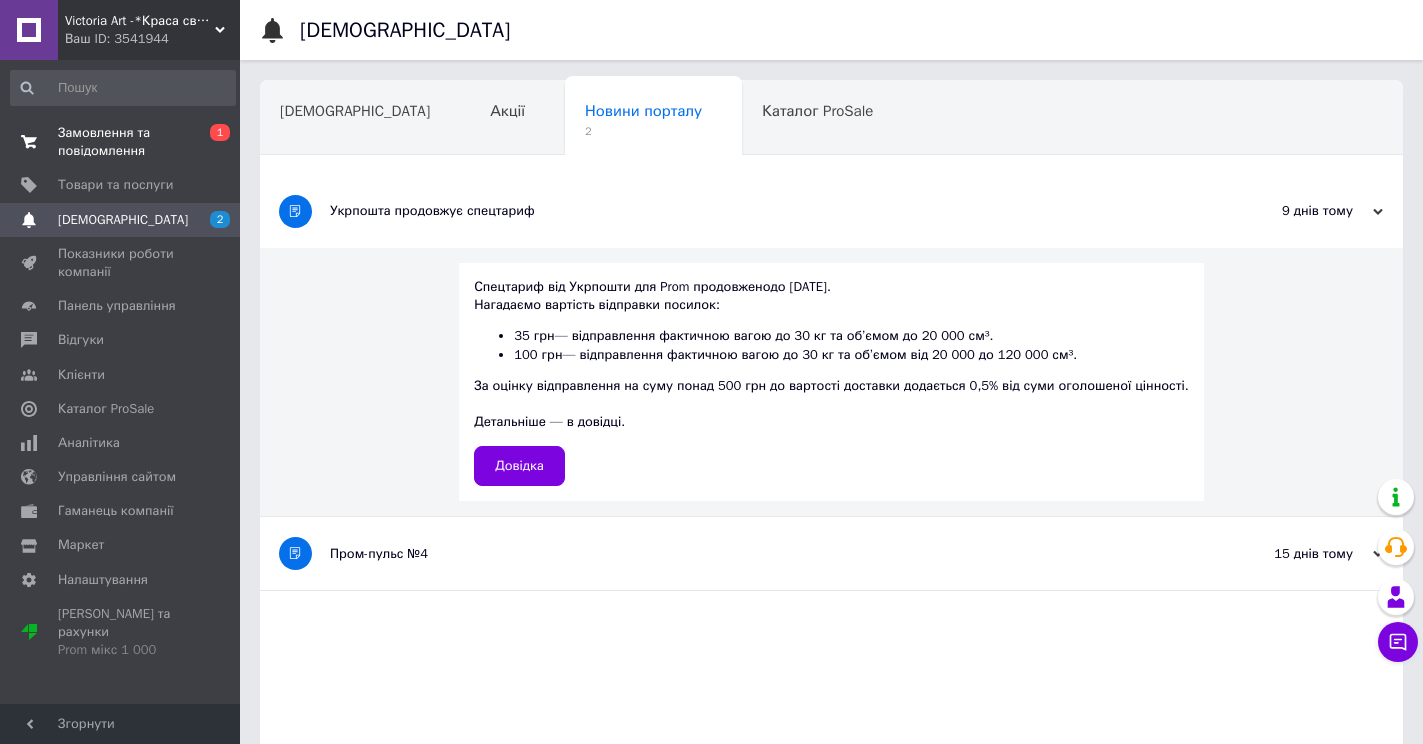 click on "Замовлення та повідомлення" at bounding box center [121, 142] 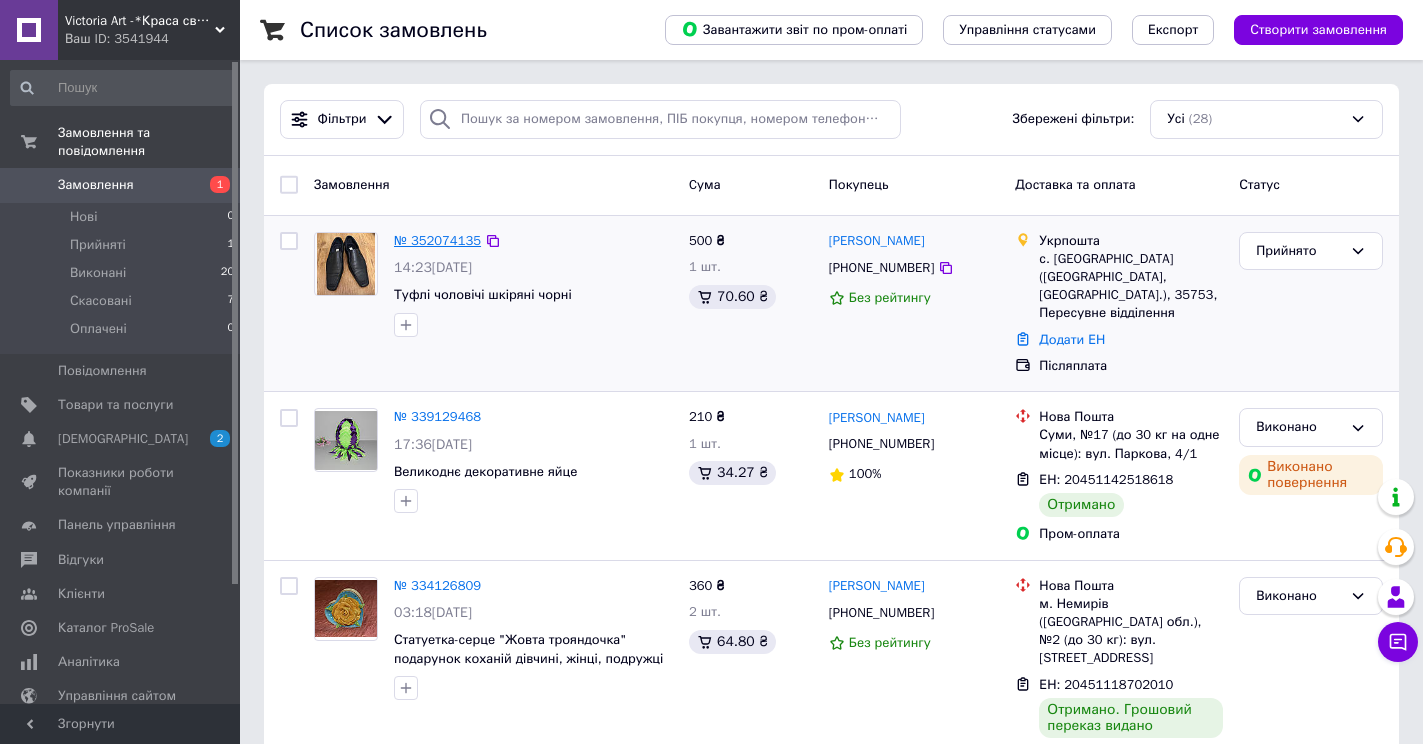 click on "№ 352074135" at bounding box center [437, 240] 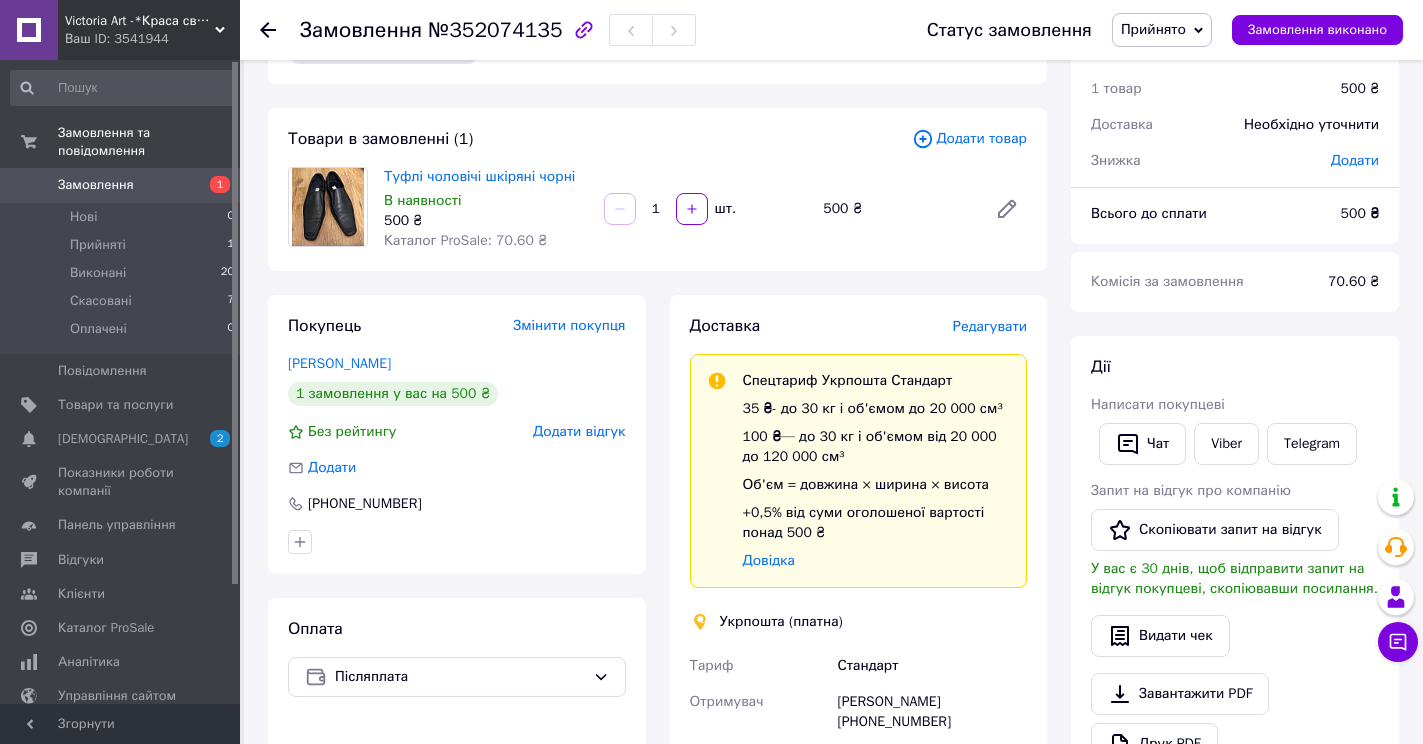 scroll, scrollTop: 100, scrollLeft: 0, axis: vertical 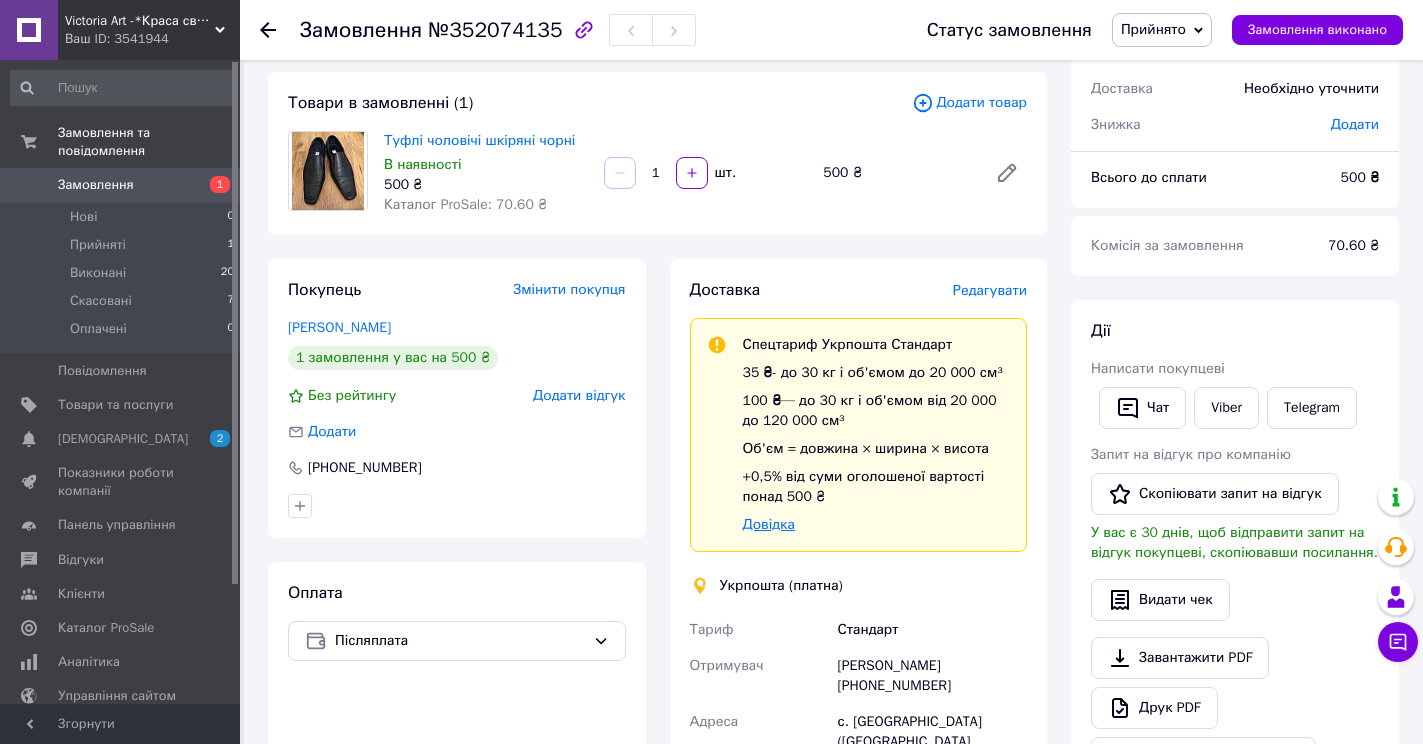 click on "Довідка" at bounding box center [769, 524] 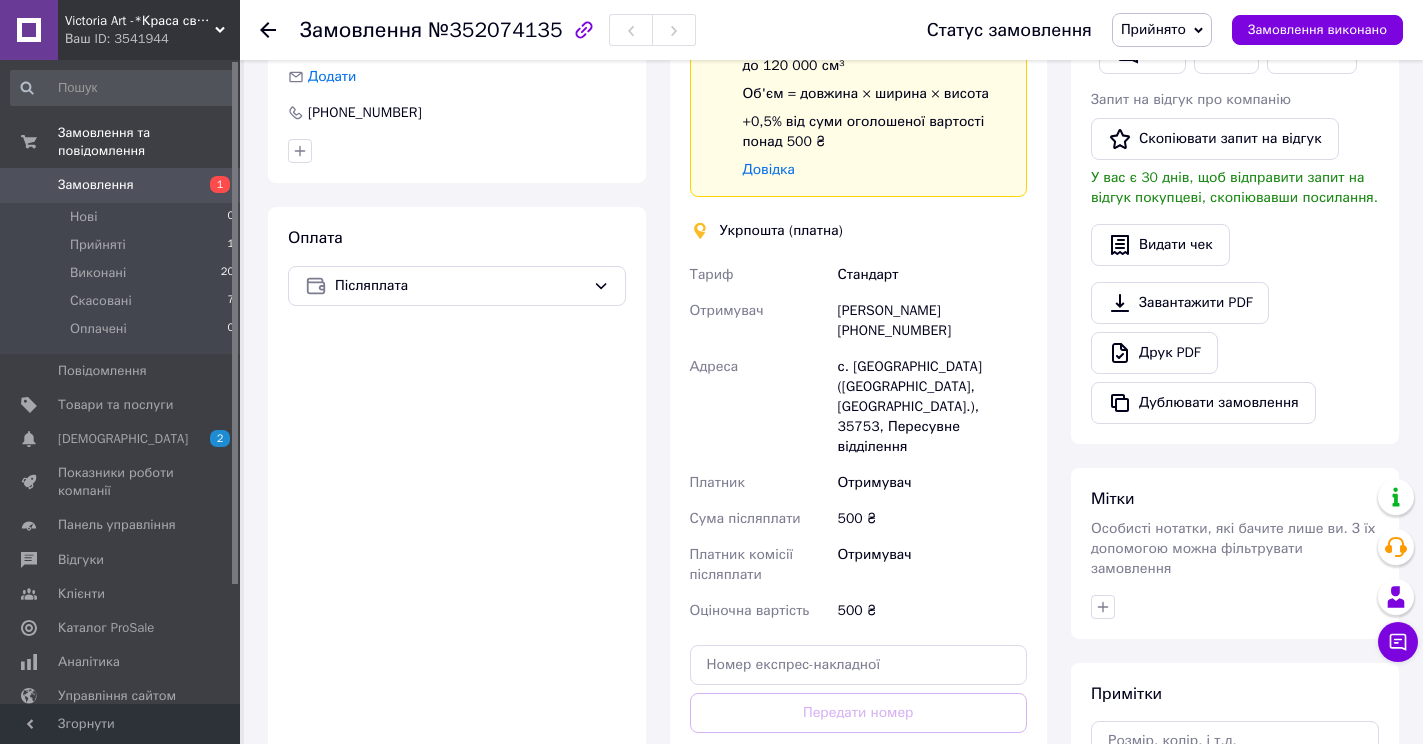 scroll, scrollTop: 500, scrollLeft: 0, axis: vertical 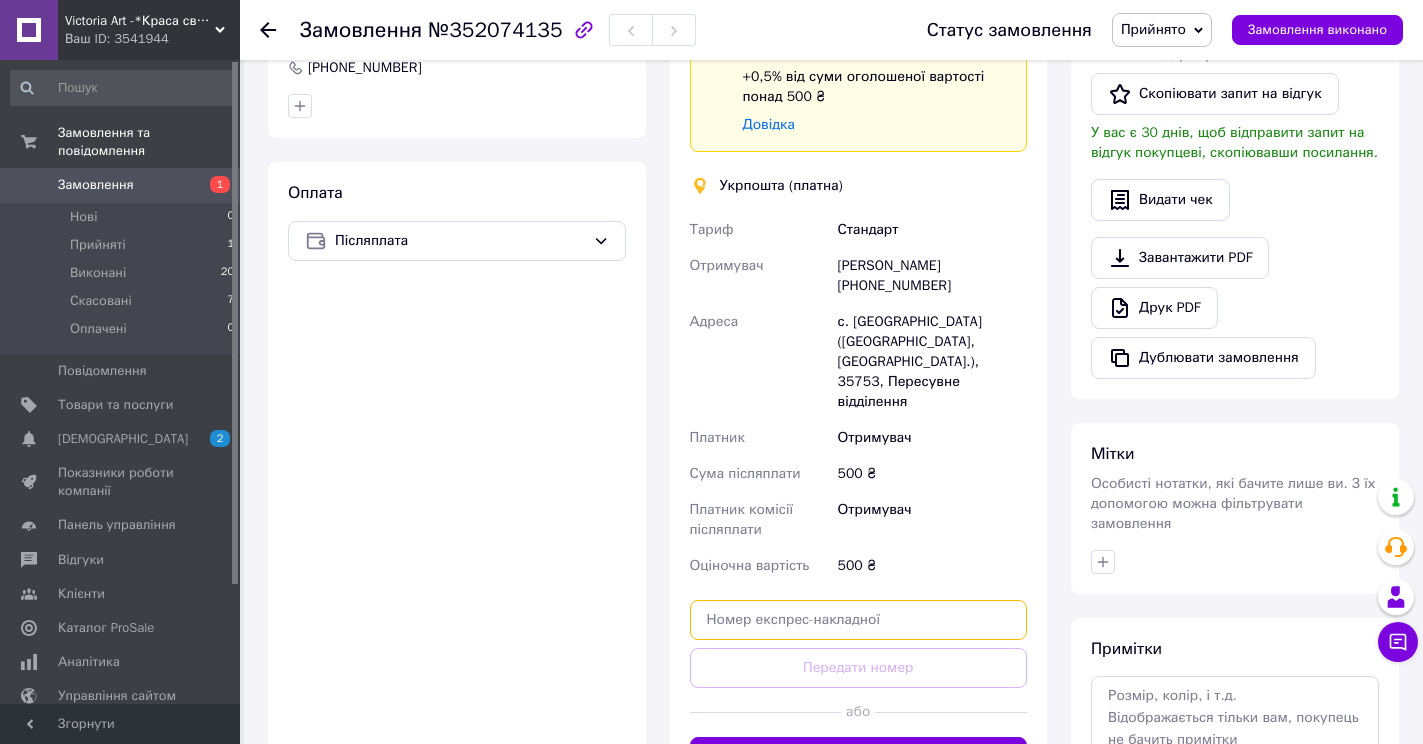 click at bounding box center [859, 620] 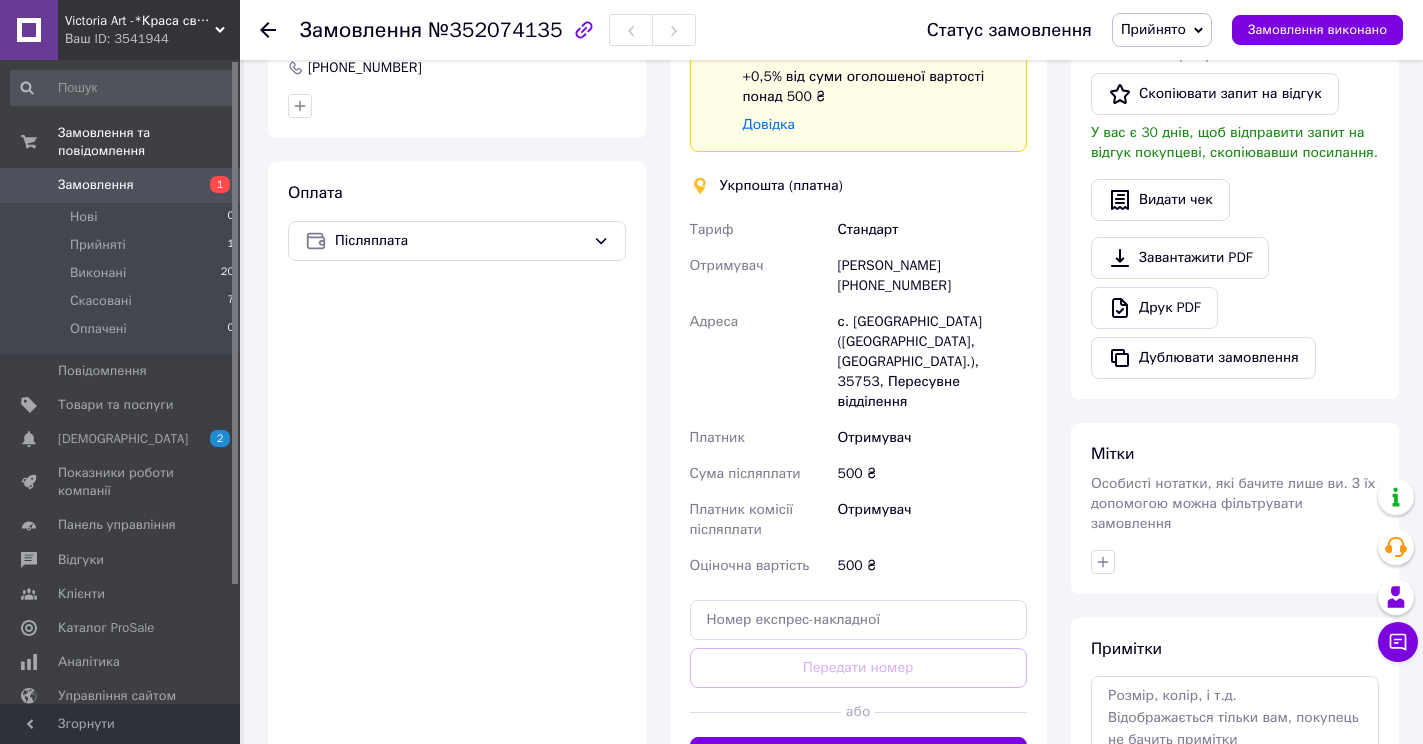 click on "Доставка Редагувати Спецтариф Укрпошта Стандарт 35 ₴  - до 30 кг і об'ємом до 20 000 см³ 100 ₴  — до 30 кг і об'ємом від 20 000 до 120 000 см³ Об'єм = довжина × ширина × висота +0,5% від суми оголошеної вартості понад 500 ₴ Довідка Укрпошта (платна) Тариф Стандарт Отримувач Микола Савчук +380686504757 Адреса с. Буща (Рівненська обл., Рівненський р-н.), 35753, Пересувне відділення Платник Отримувач Сума післяплати 500 ₴ Платник комісії післяплати Отримувач Оціночна вартість 500 ₴ Передати номер або Створити ярлик" at bounding box center (859, 328) 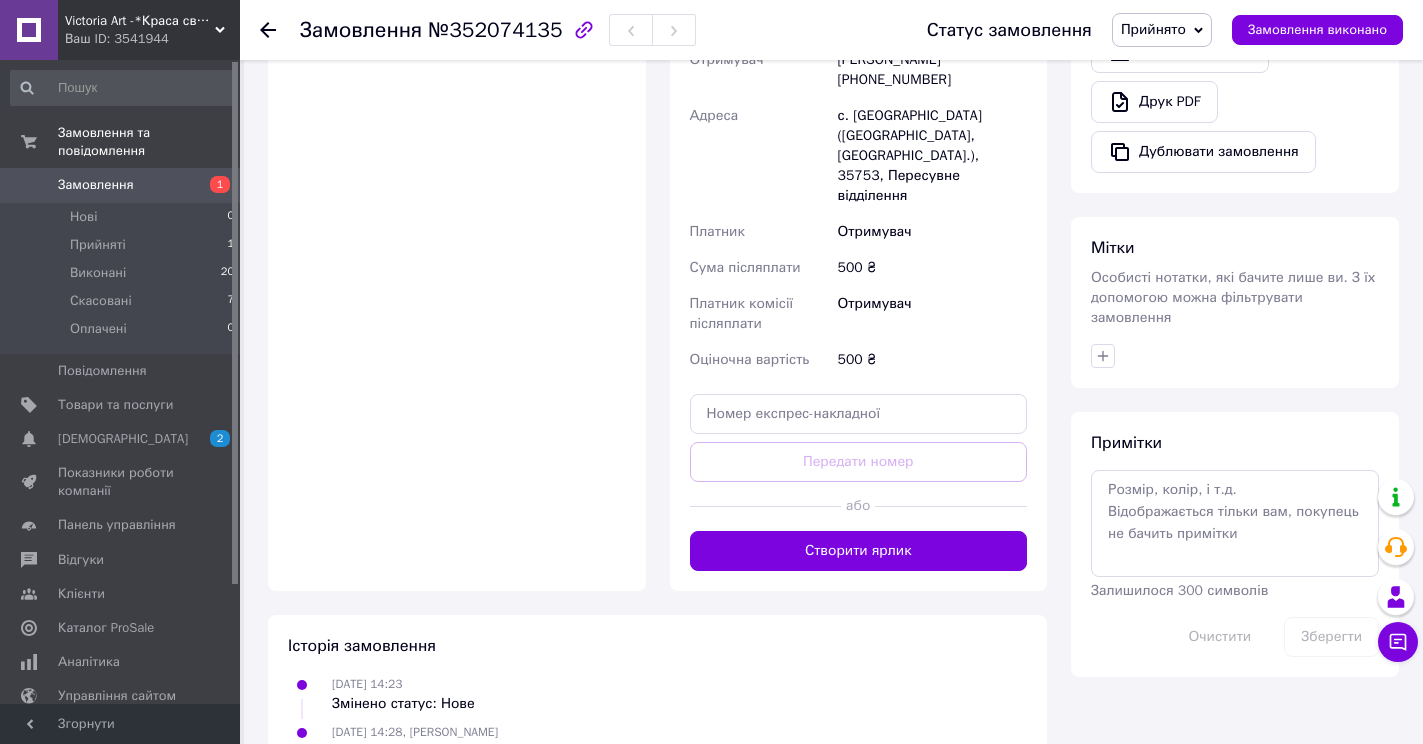 scroll, scrollTop: 728, scrollLeft: 0, axis: vertical 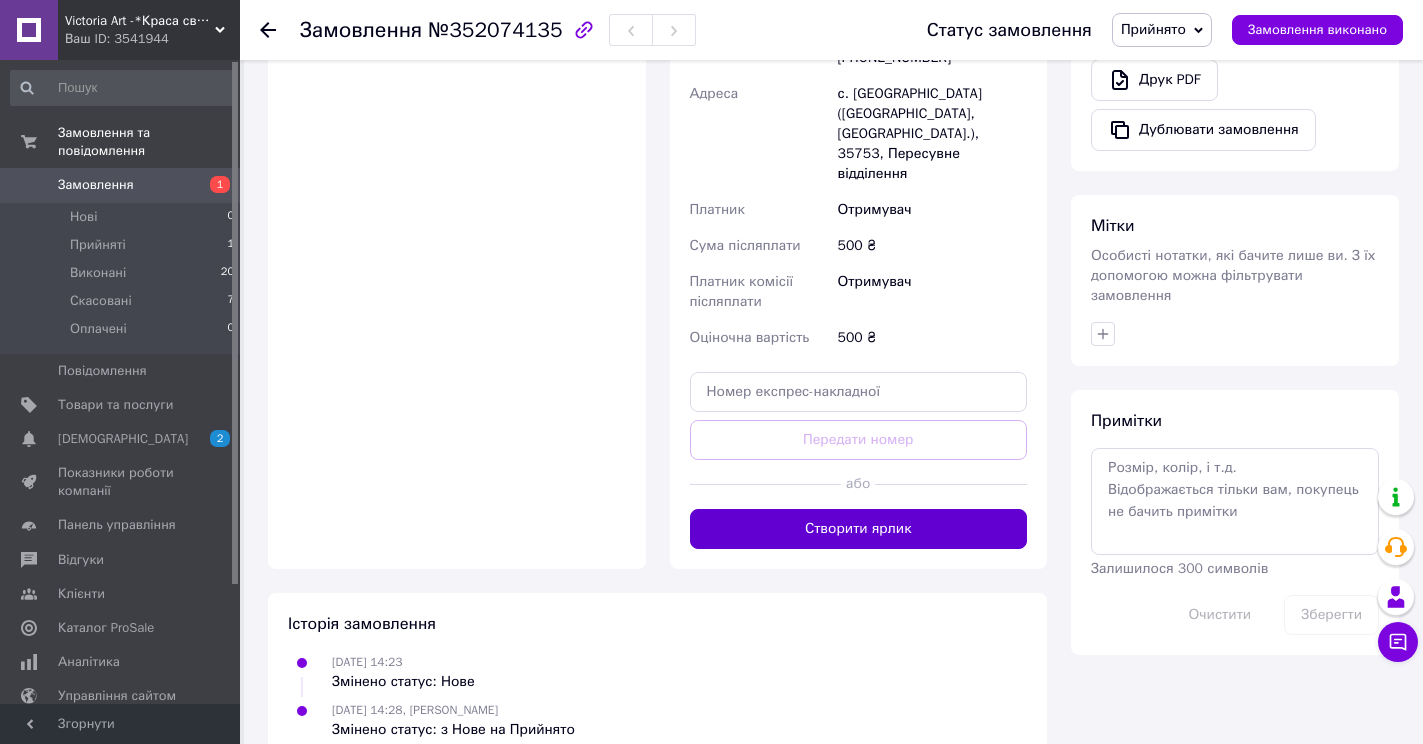 click on "Створити ярлик" at bounding box center (859, 529) 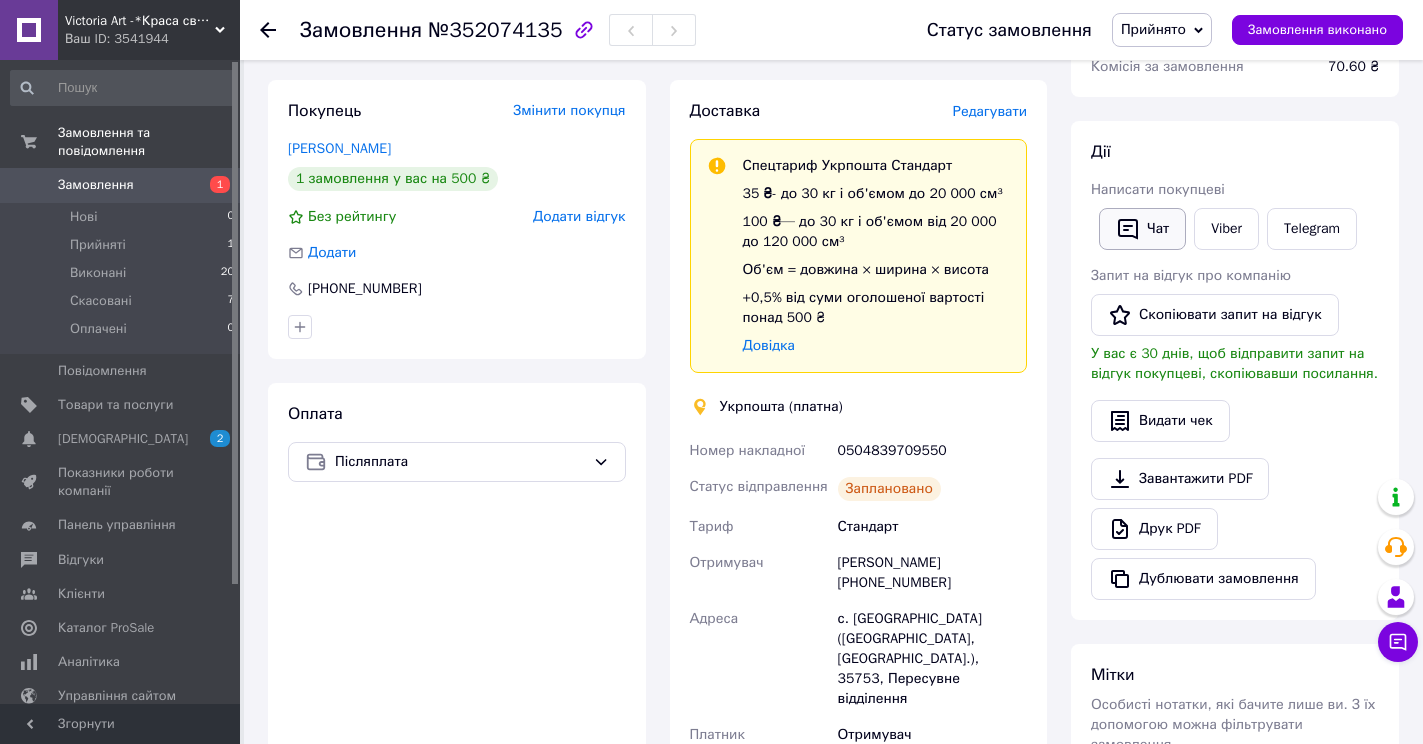 scroll, scrollTop: 300, scrollLeft: 0, axis: vertical 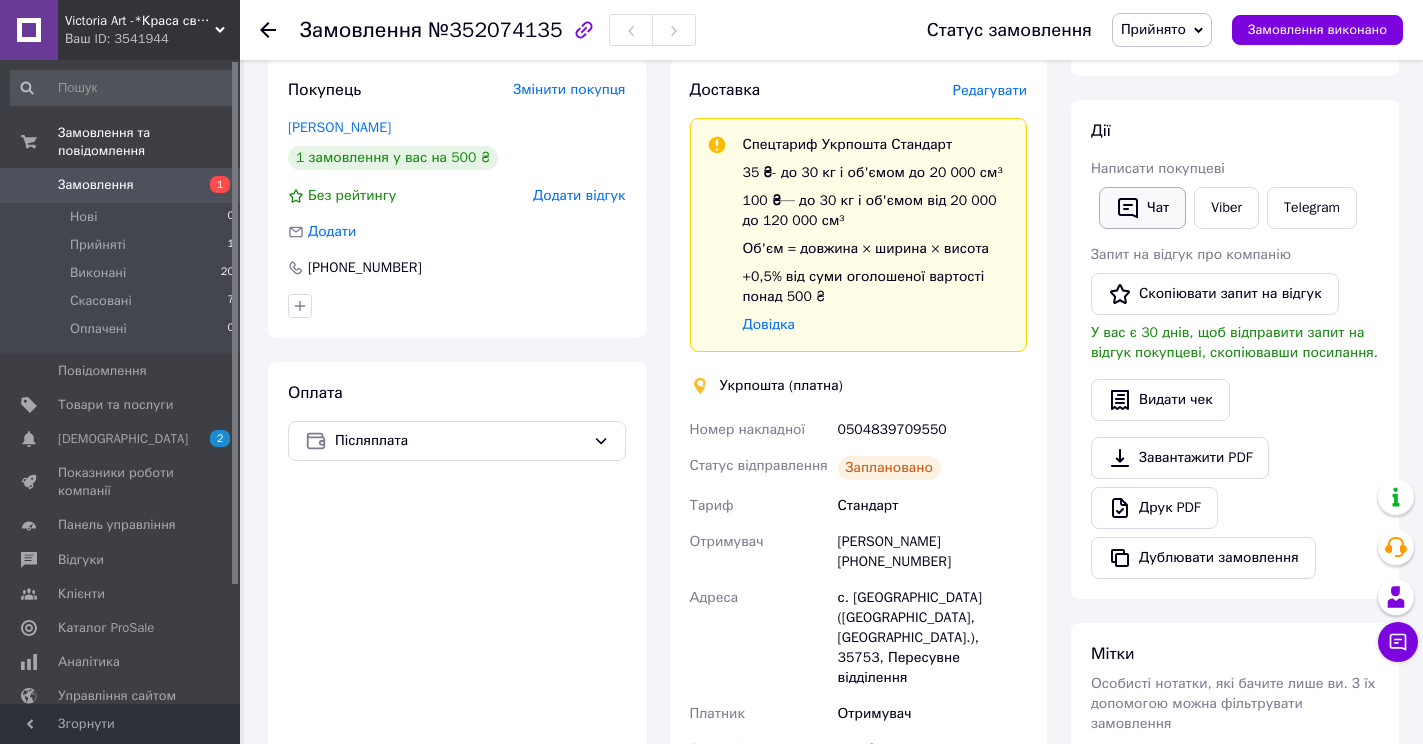 click on "Чат" at bounding box center [1142, 208] 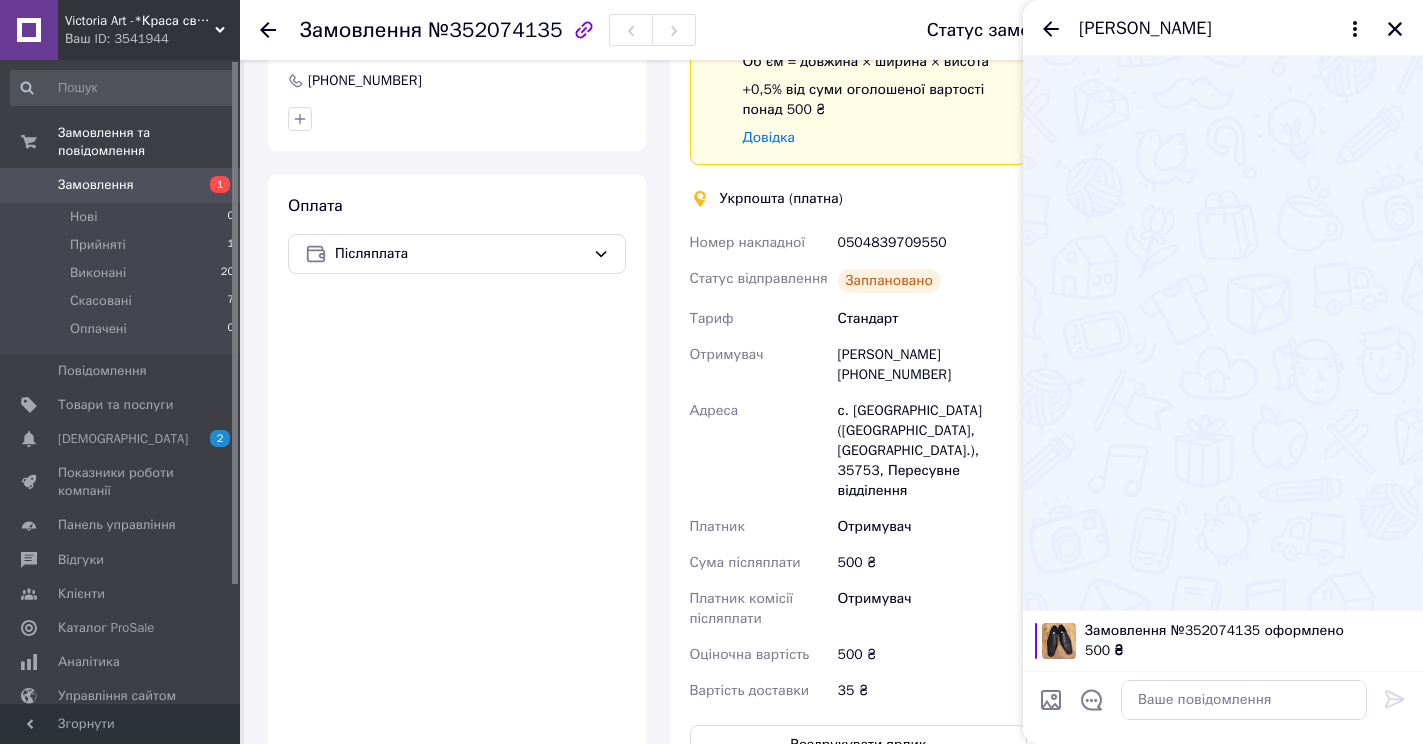 scroll, scrollTop: 500, scrollLeft: 0, axis: vertical 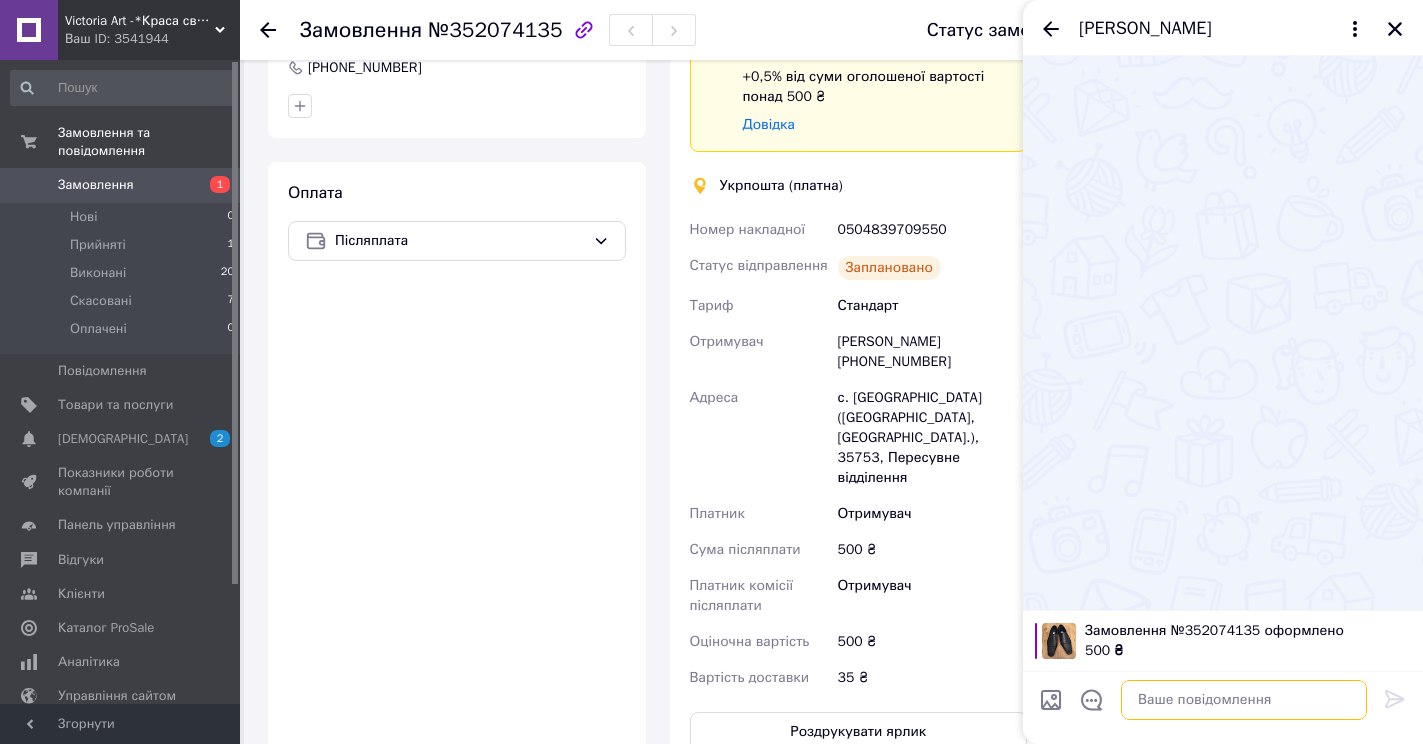 click at bounding box center [1244, 700] 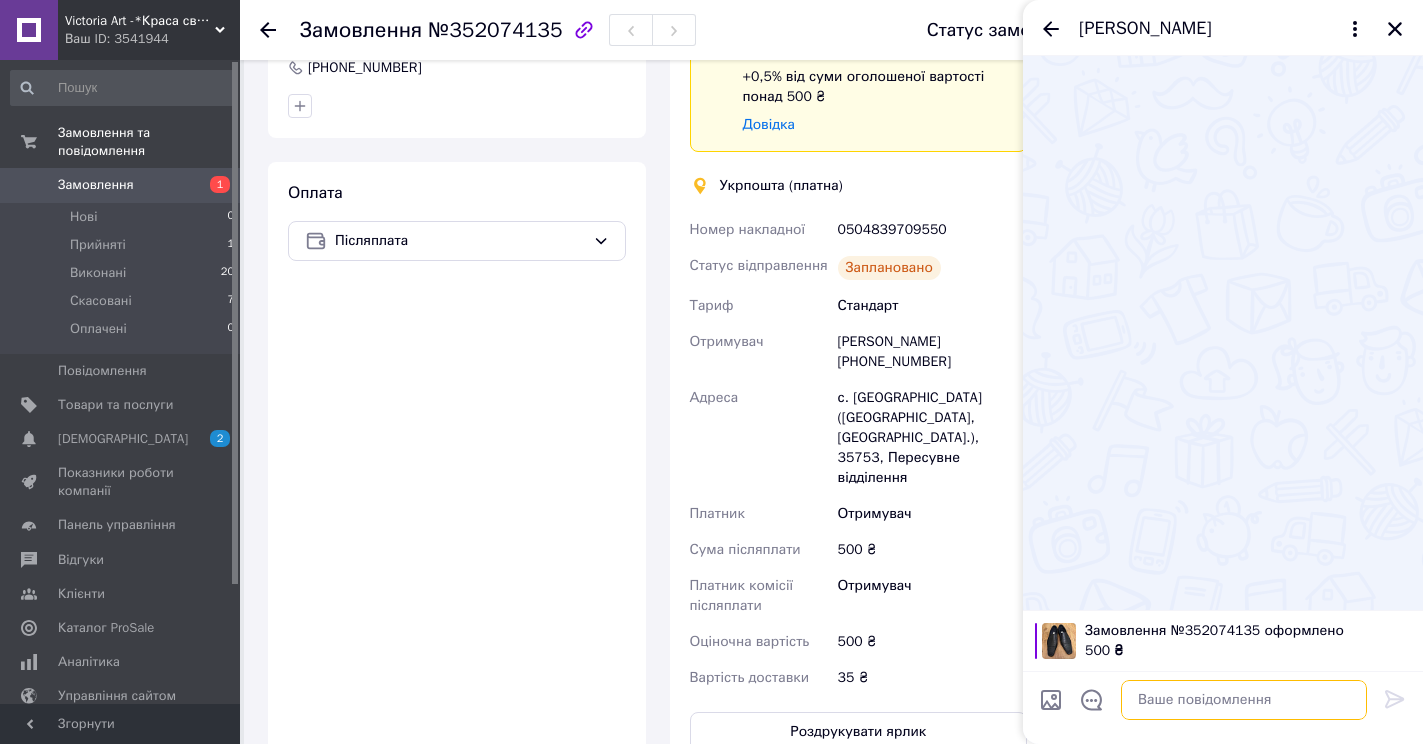 type on "д" 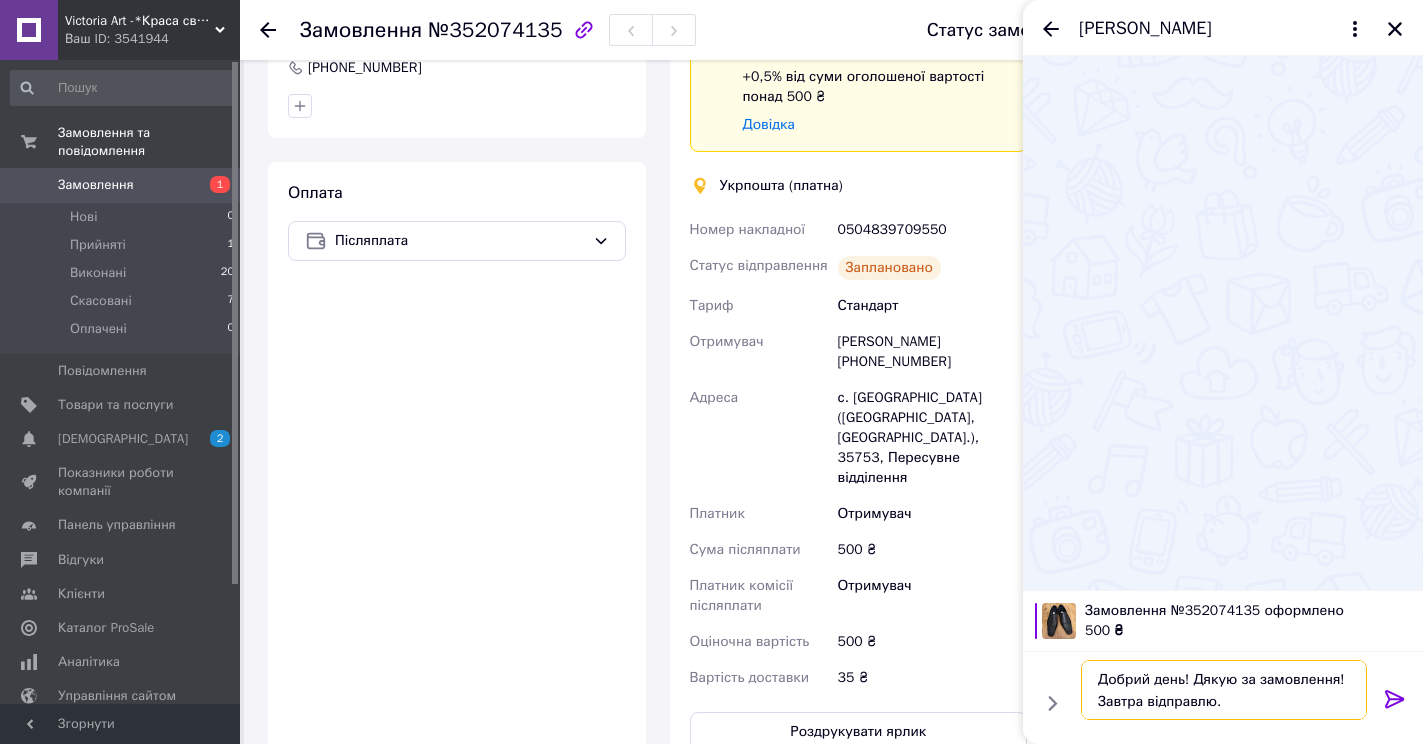 type on "Добрий день! Дякую за замовлення! Завтра відправлю." 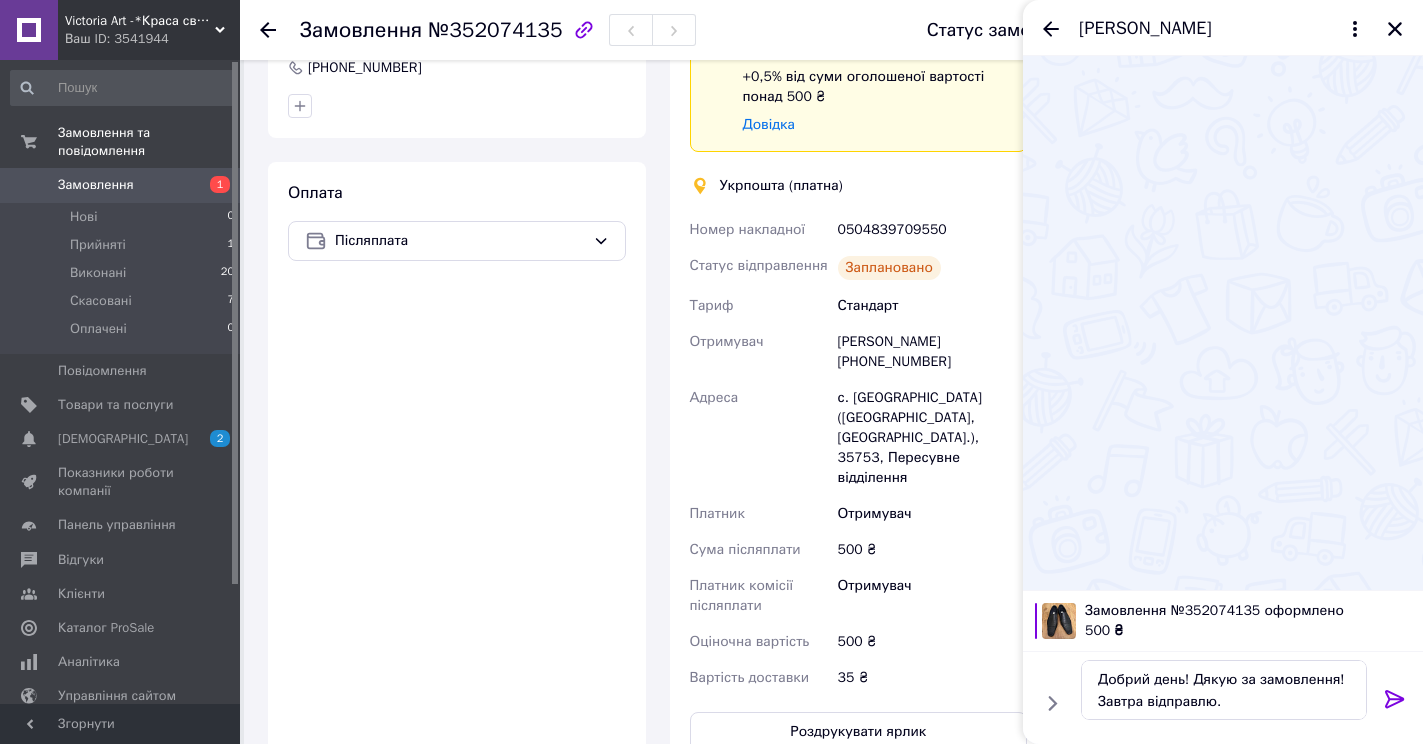click 